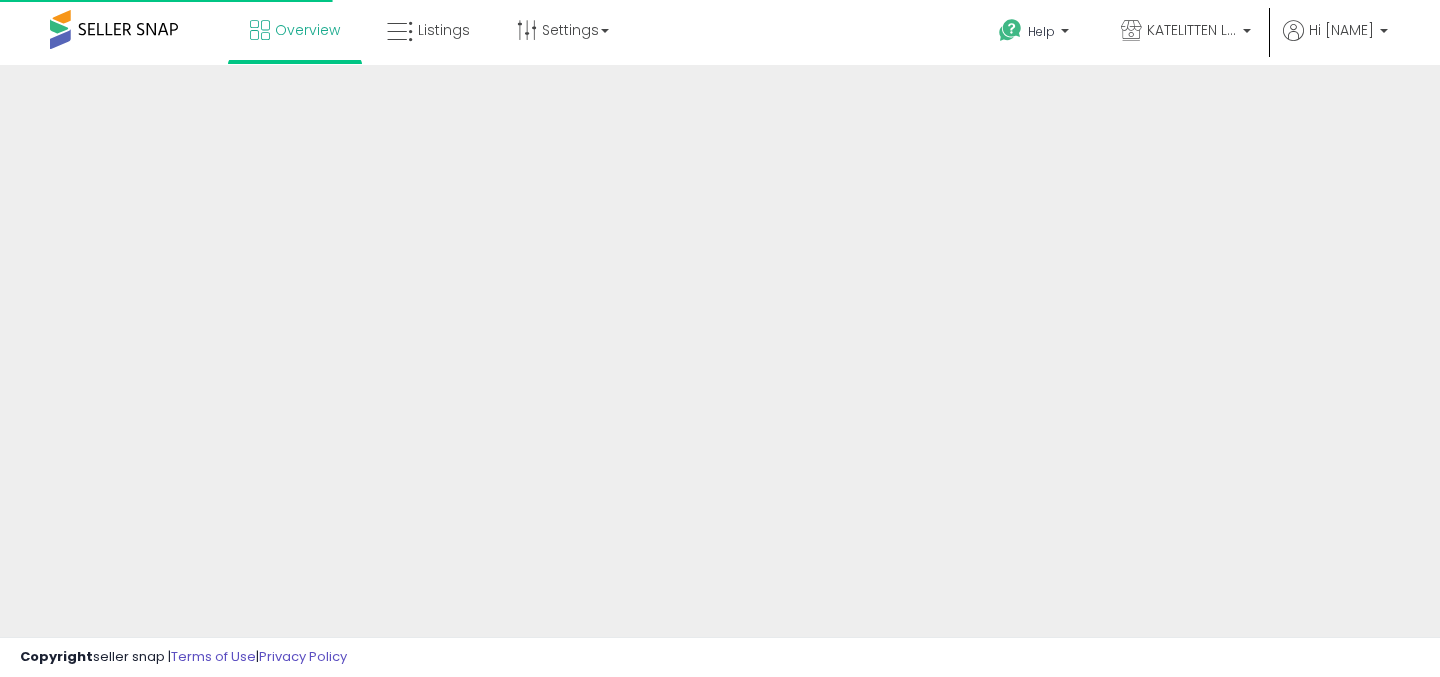 scroll, scrollTop: 0, scrollLeft: 0, axis: both 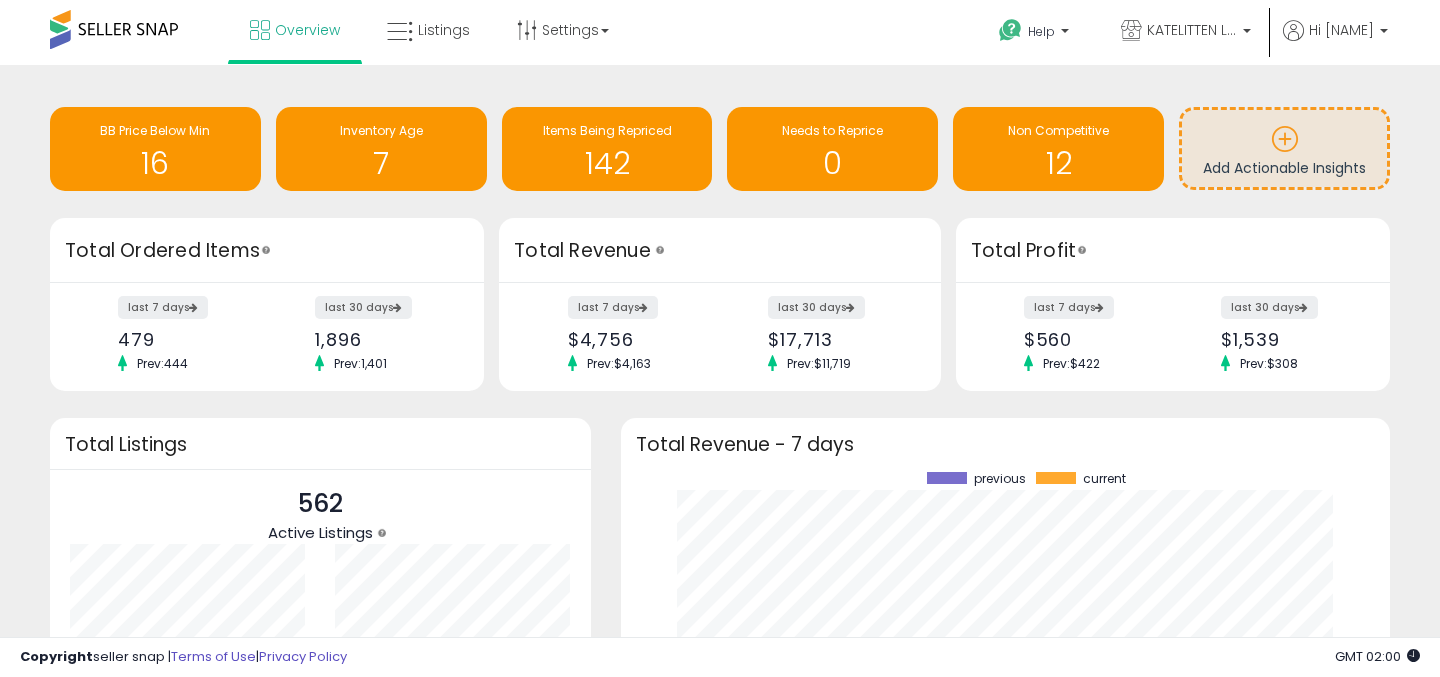 click on "Retrieving overview data..
Total Listings
562
Active Listings
541
FBA 21 FBM" at bounding box center [320, 631] 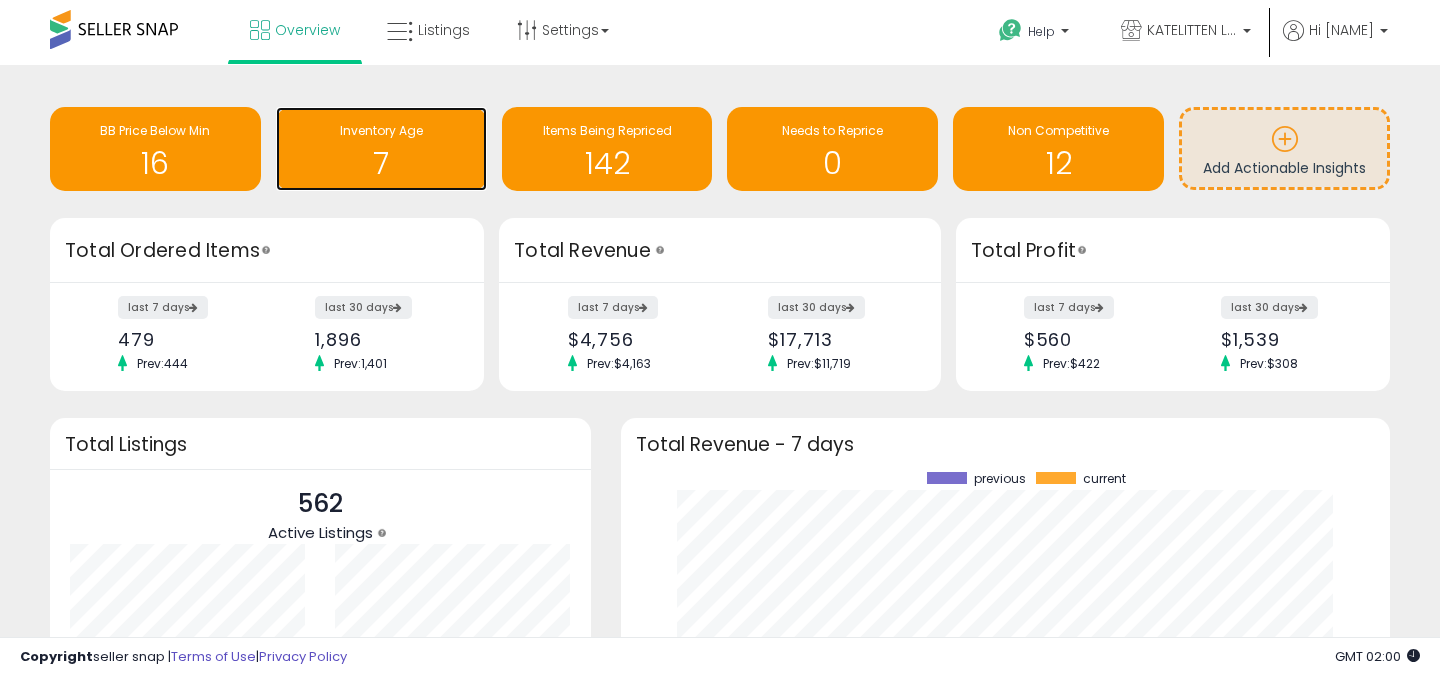 click on "7" at bounding box center (381, 163) 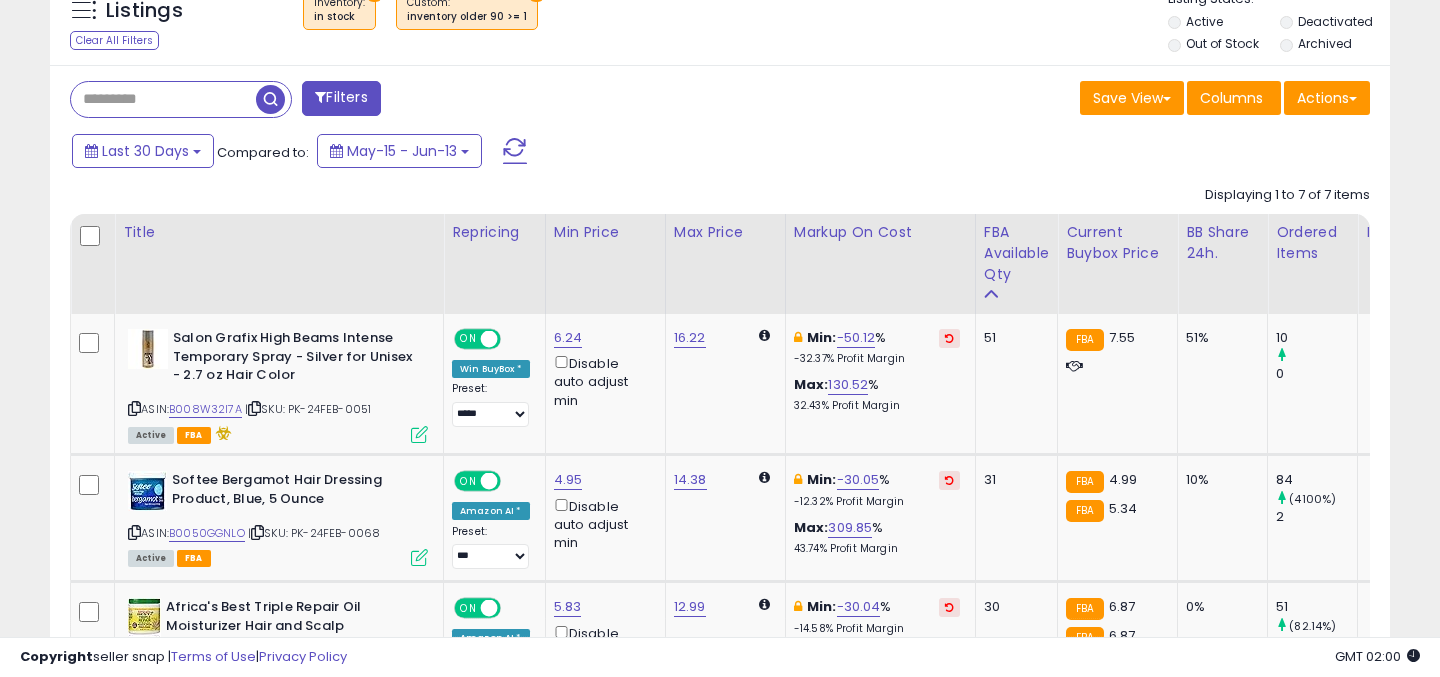 scroll, scrollTop: 913, scrollLeft: 0, axis: vertical 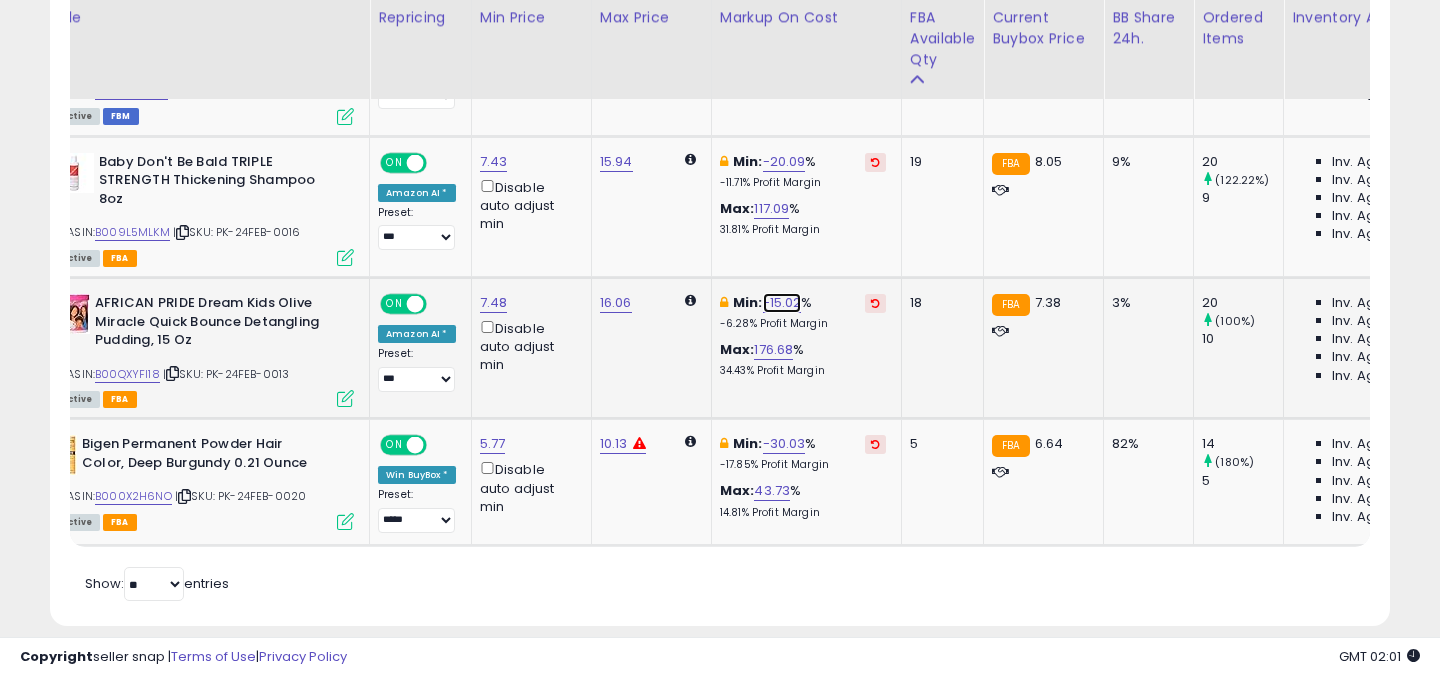 click on "-15.02" at bounding box center [782, 303] 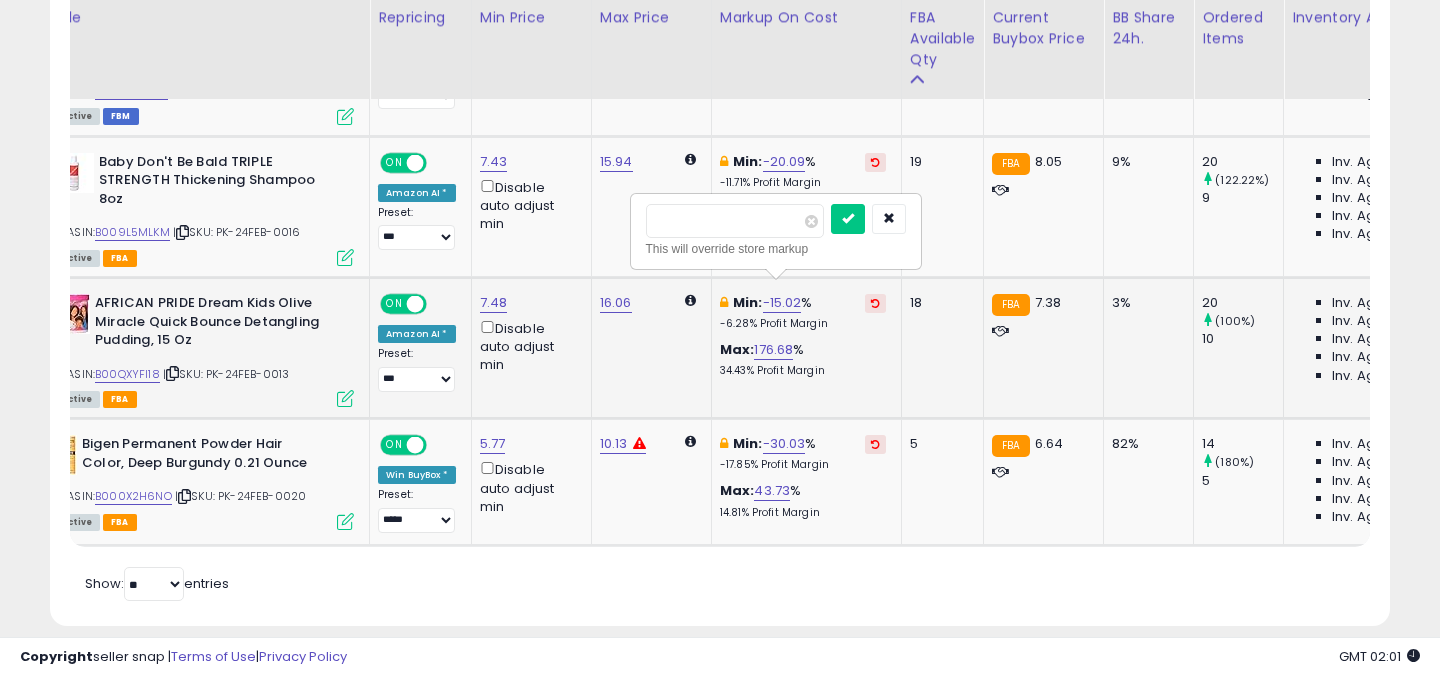 drag, startPoint x: 707, startPoint y: 218, endPoint x: 669, endPoint y: 222, distance: 38.209946 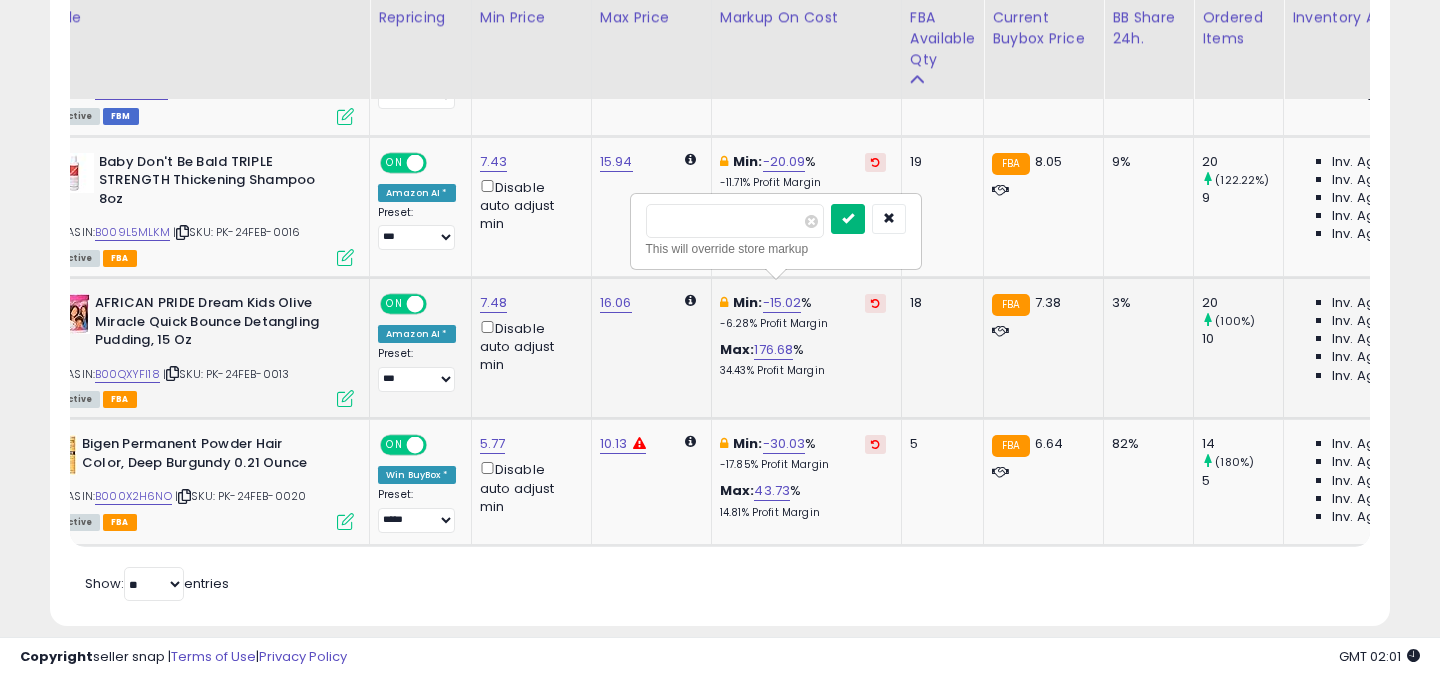 type on "***" 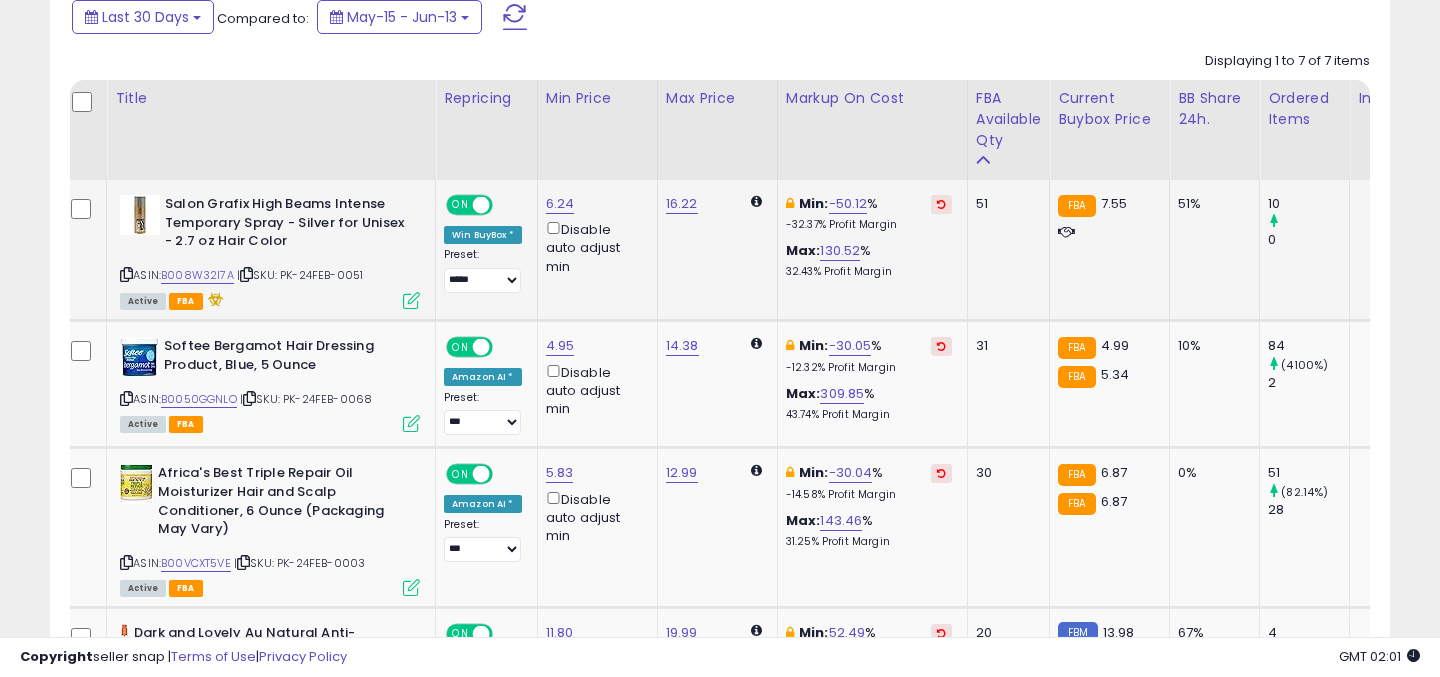 click at bounding box center [126, 274] 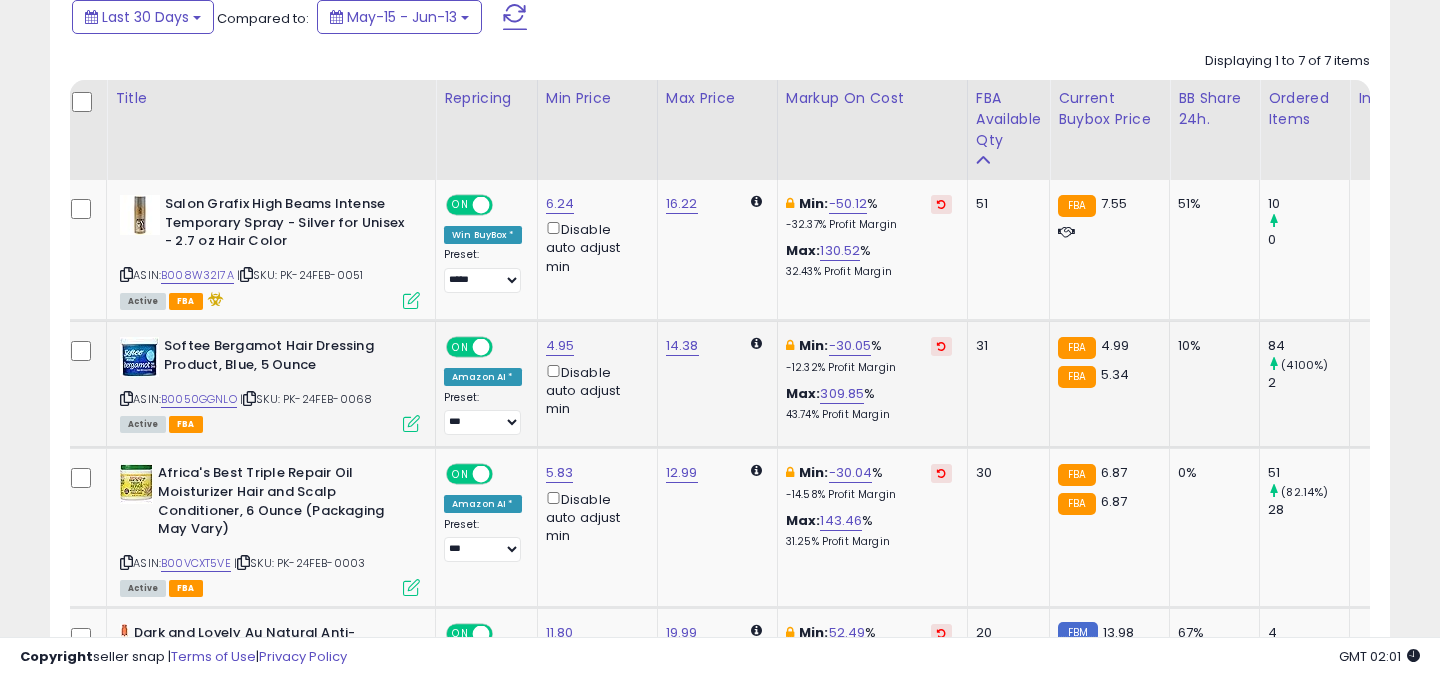 click at bounding box center [126, 398] 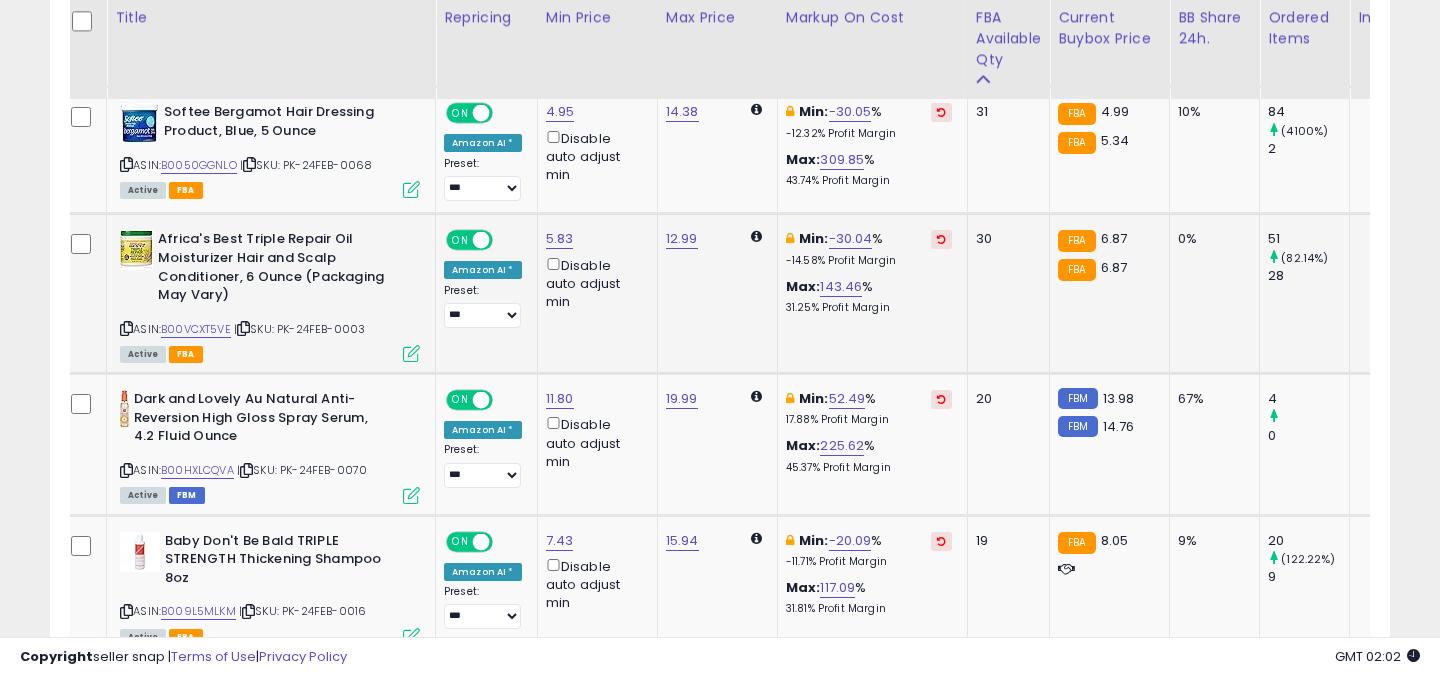 click at bounding box center (126, 328) 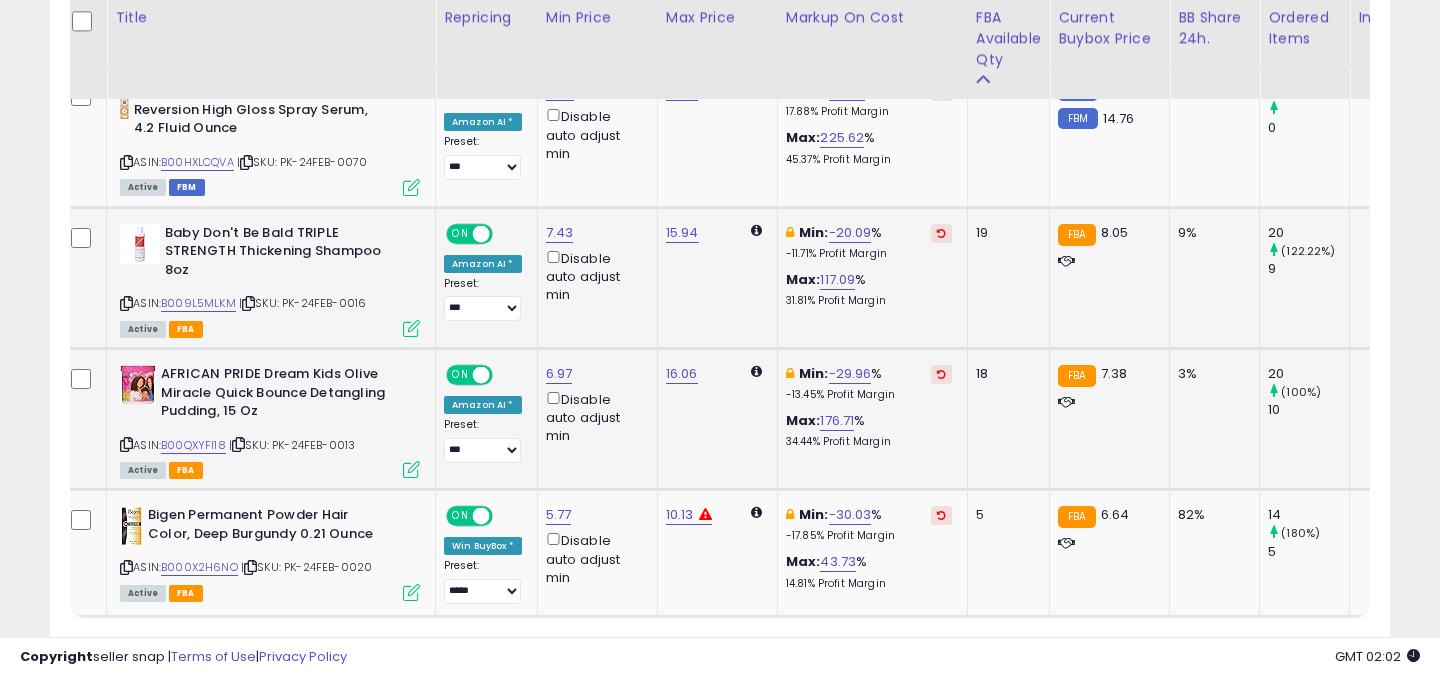 click at bounding box center [126, 303] 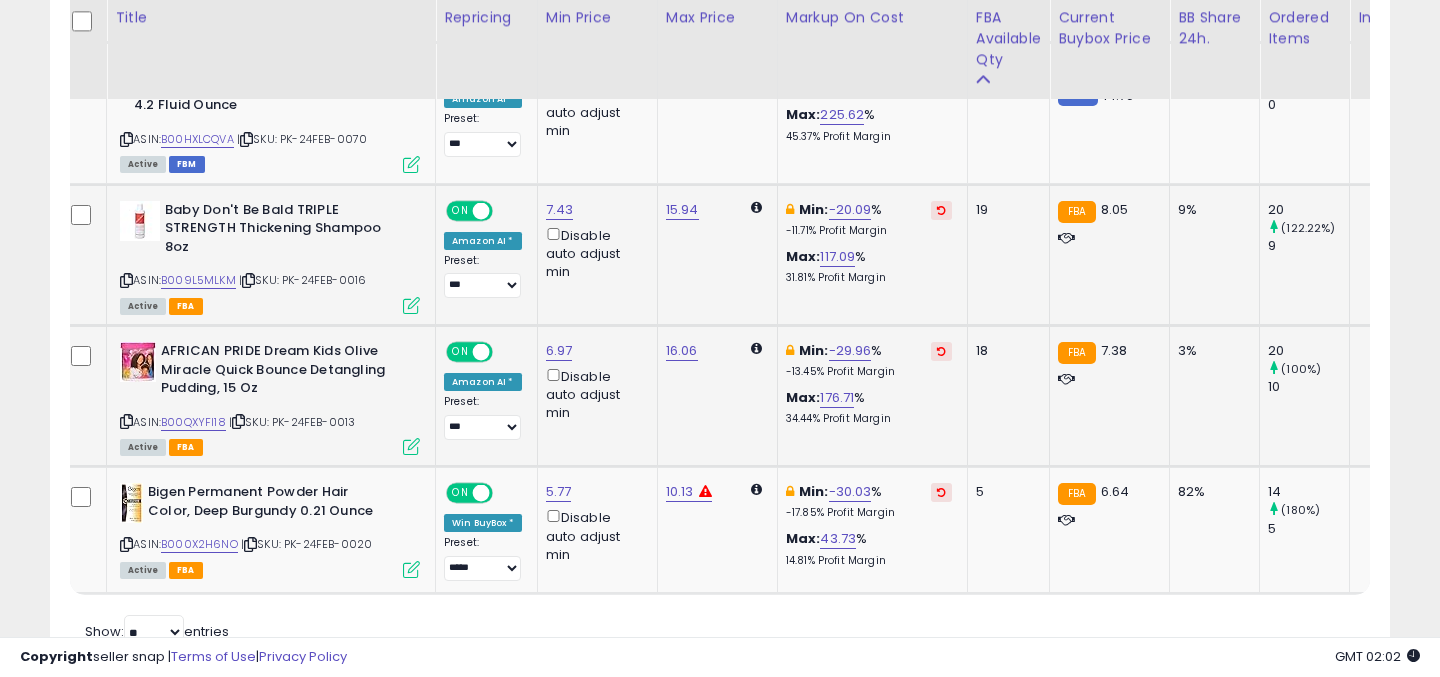 click at bounding box center (126, 280) 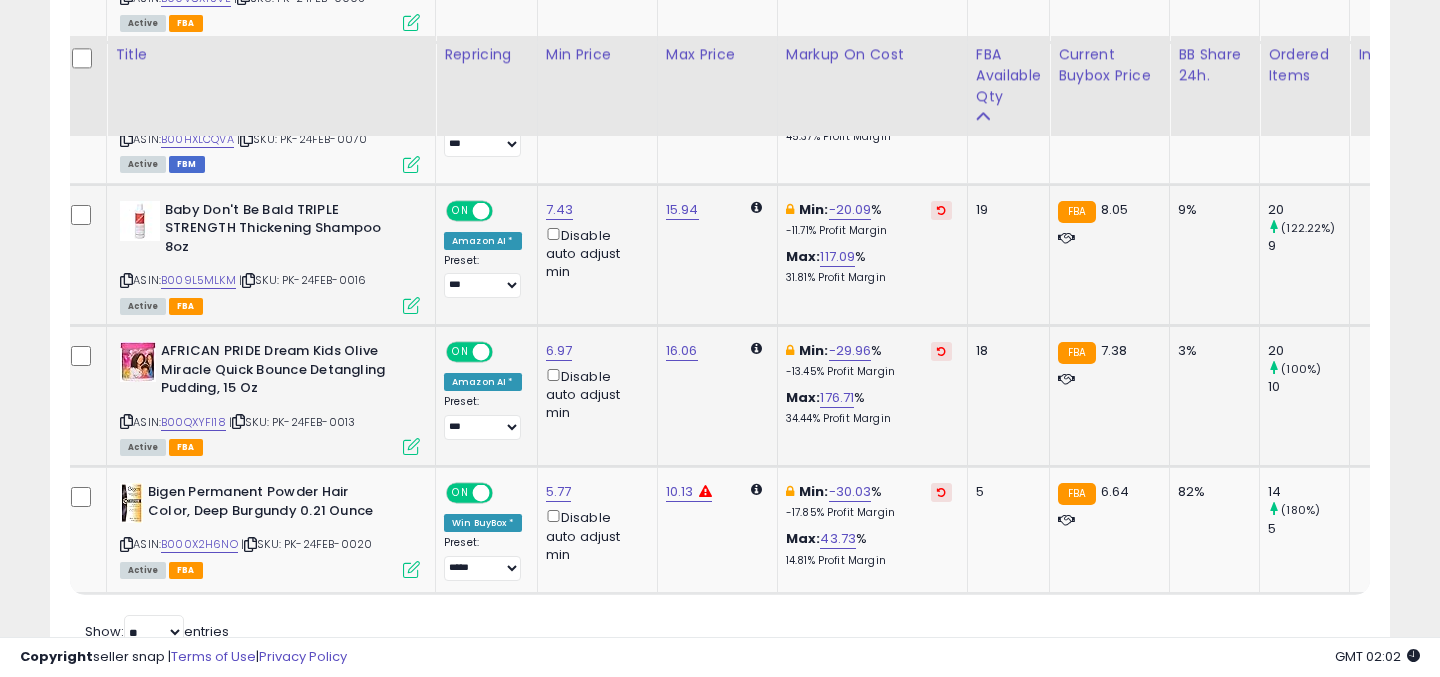 scroll, scrollTop: 1512, scrollLeft: 0, axis: vertical 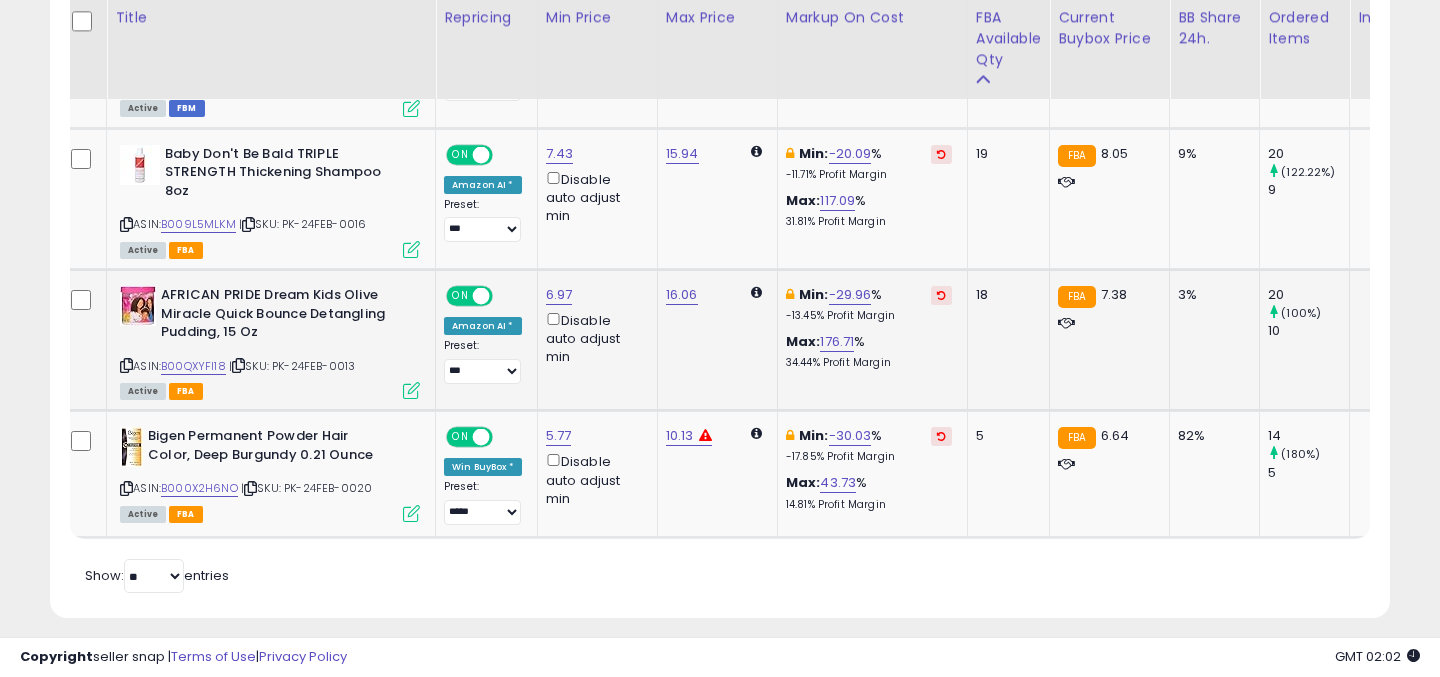 click at bounding box center (126, 365) 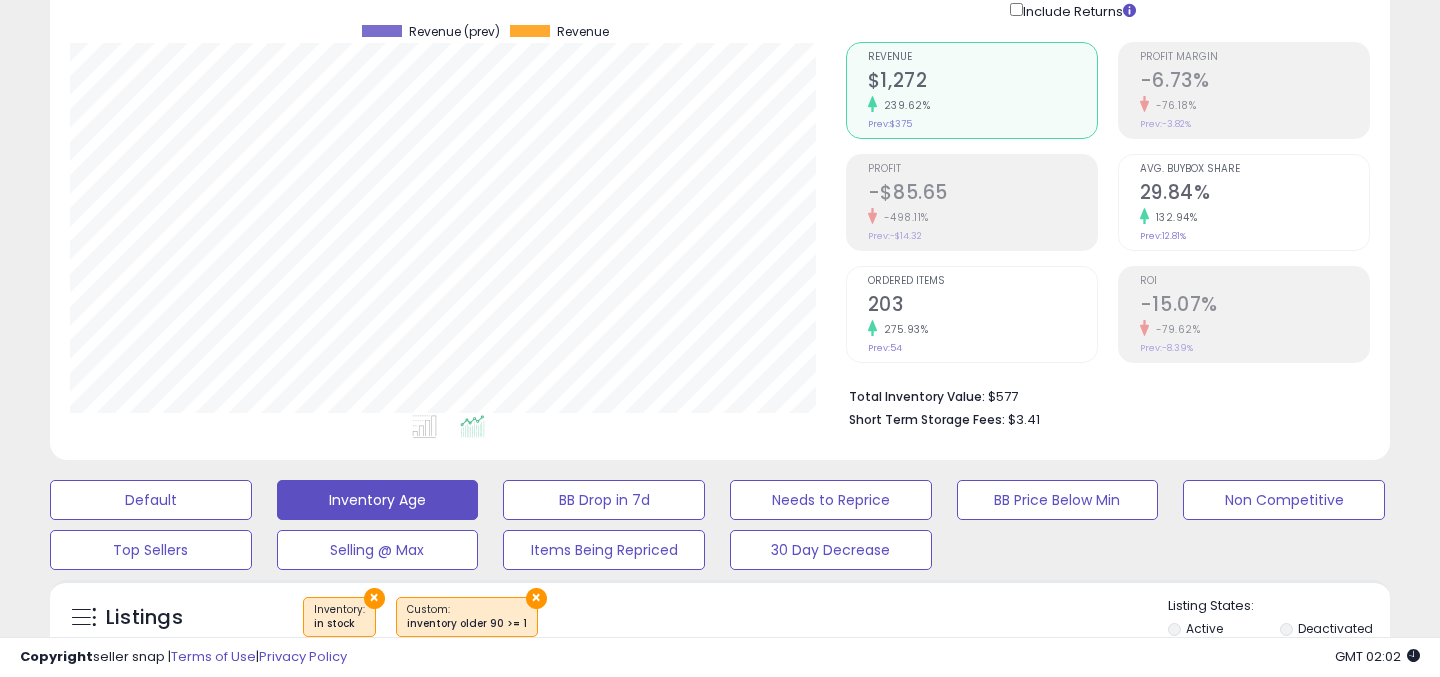 scroll, scrollTop: 0, scrollLeft: 0, axis: both 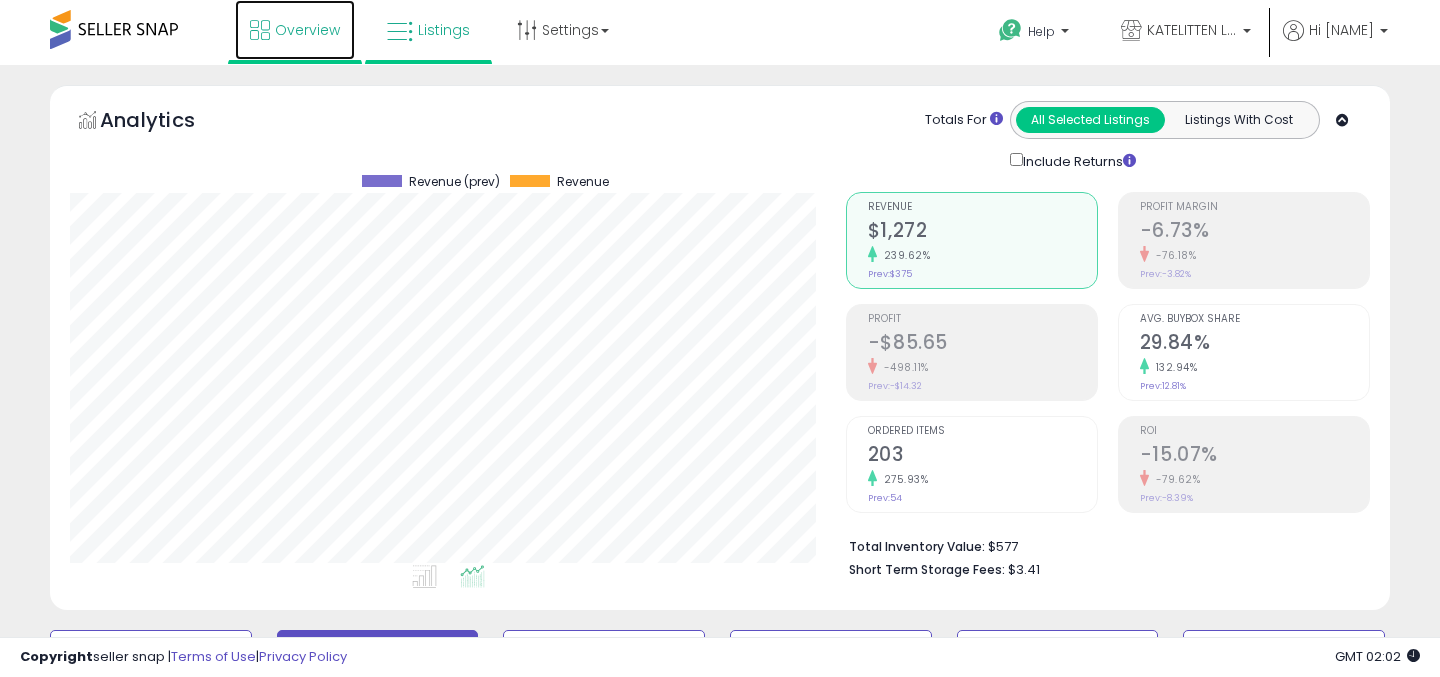 click on "Overview" at bounding box center [295, 30] 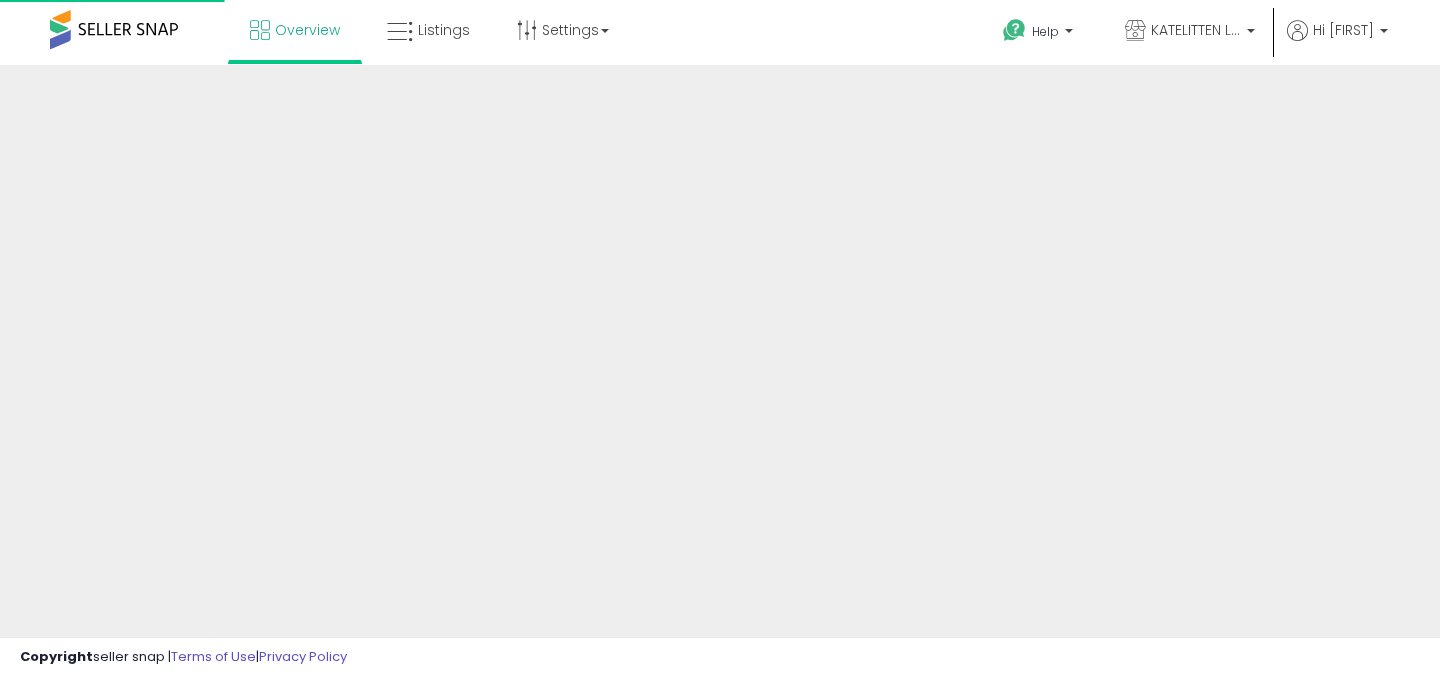 scroll, scrollTop: 0, scrollLeft: 0, axis: both 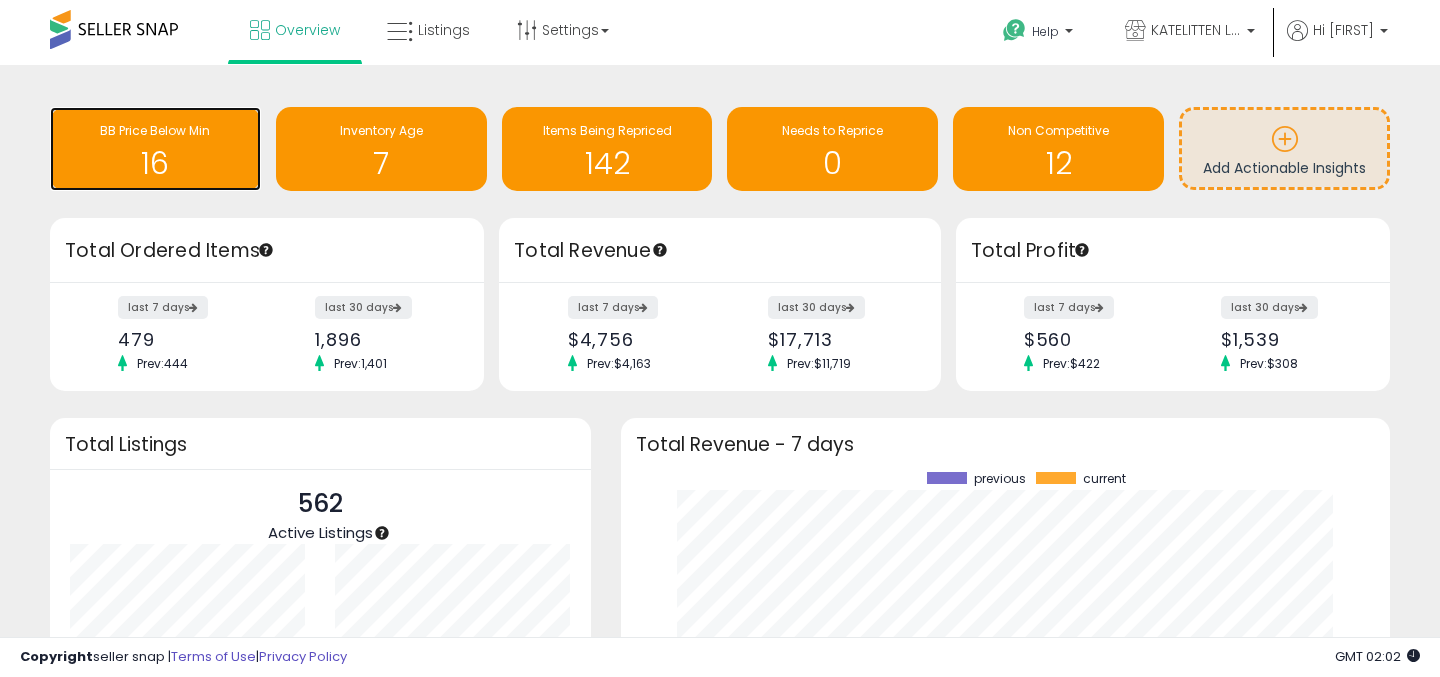 click on "16" at bounding box center (155, 163) 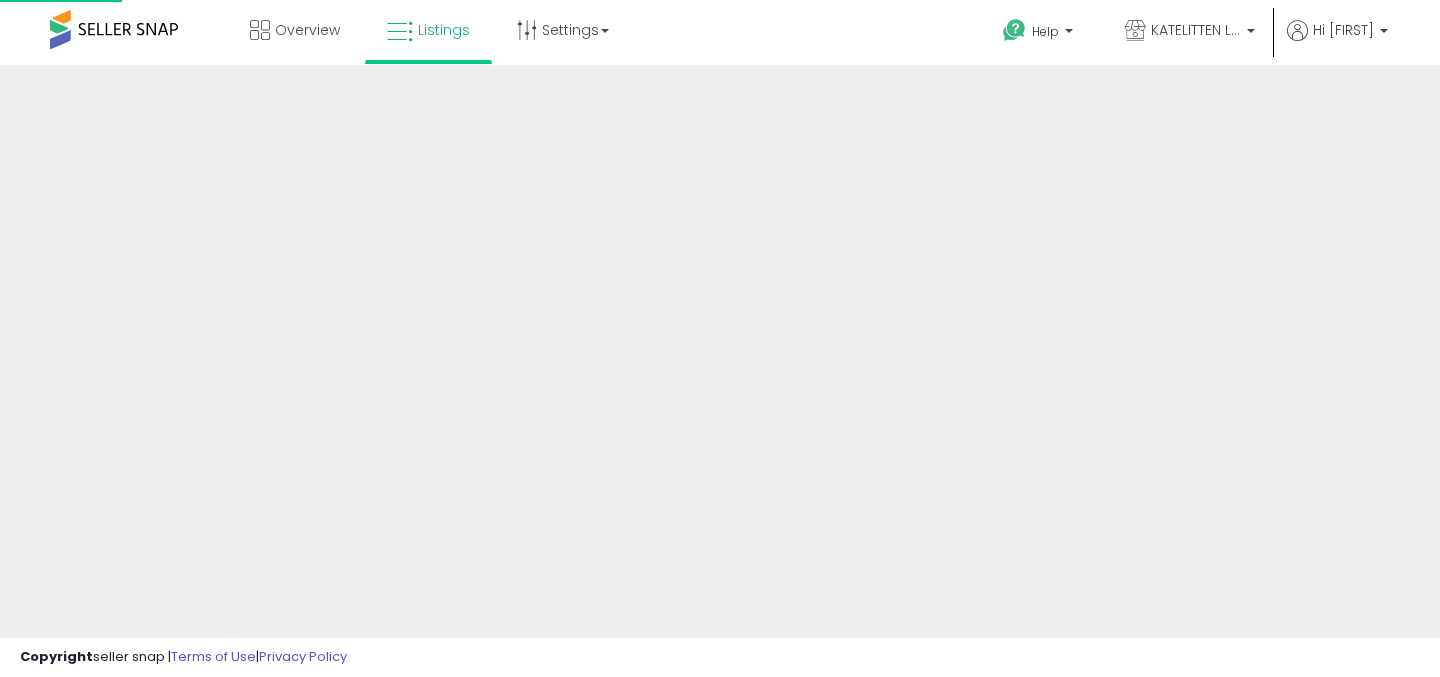 scroll, scrollTop: 0, scrollLeft: 0, axis: both 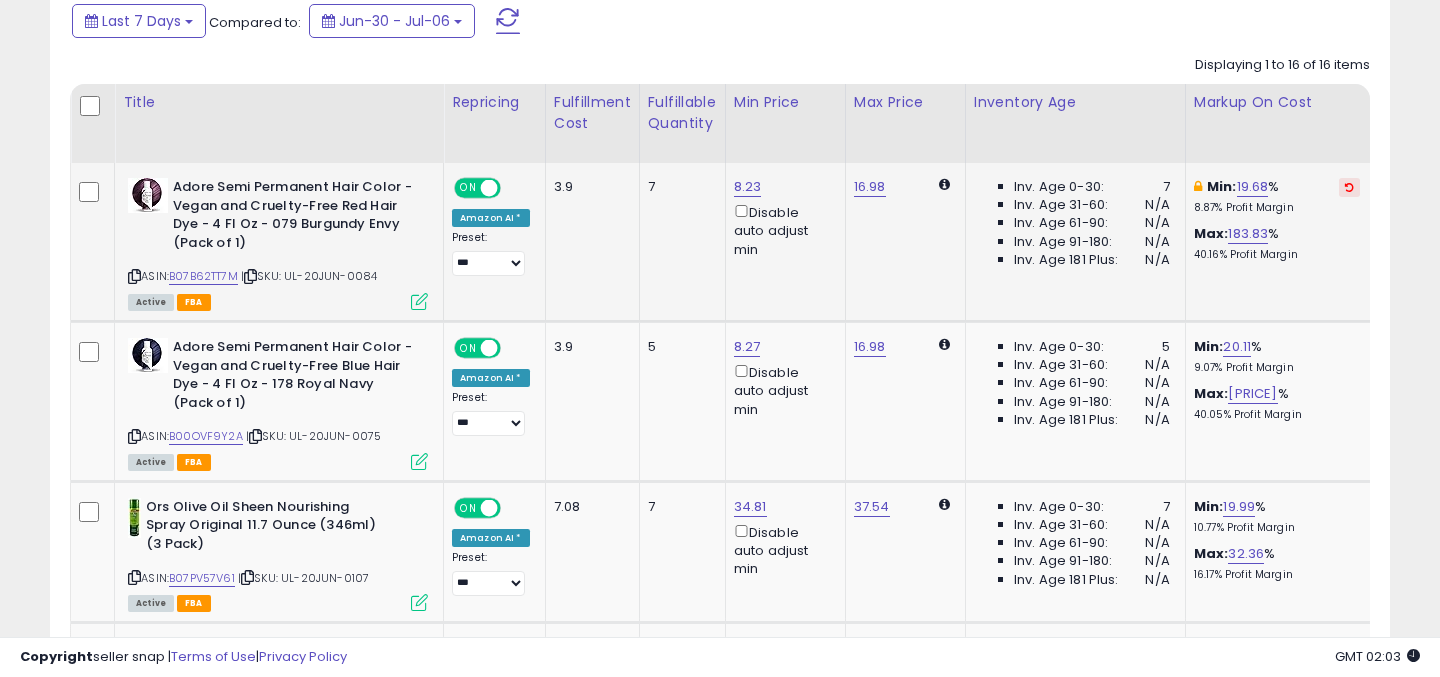 click at bounding box center [134, 276] 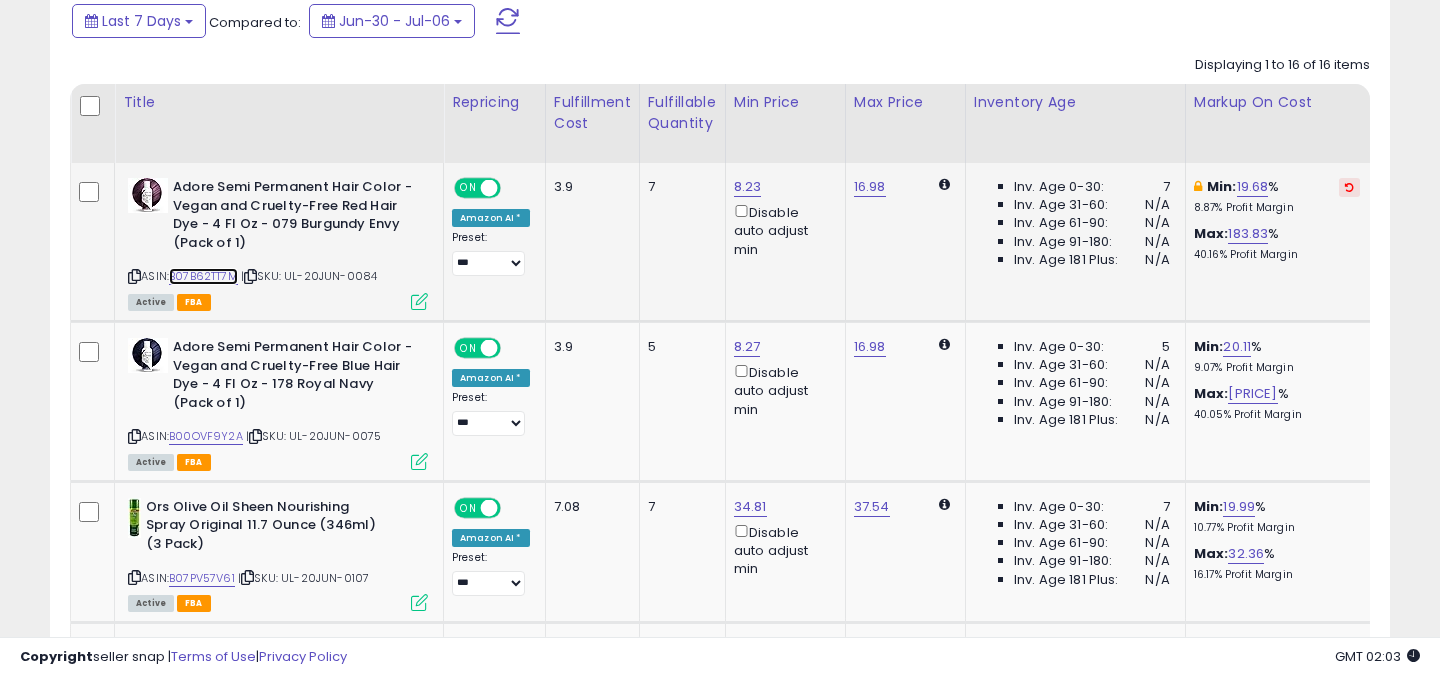 click on "B07B62TT7M" at bounding box center [203, 276] 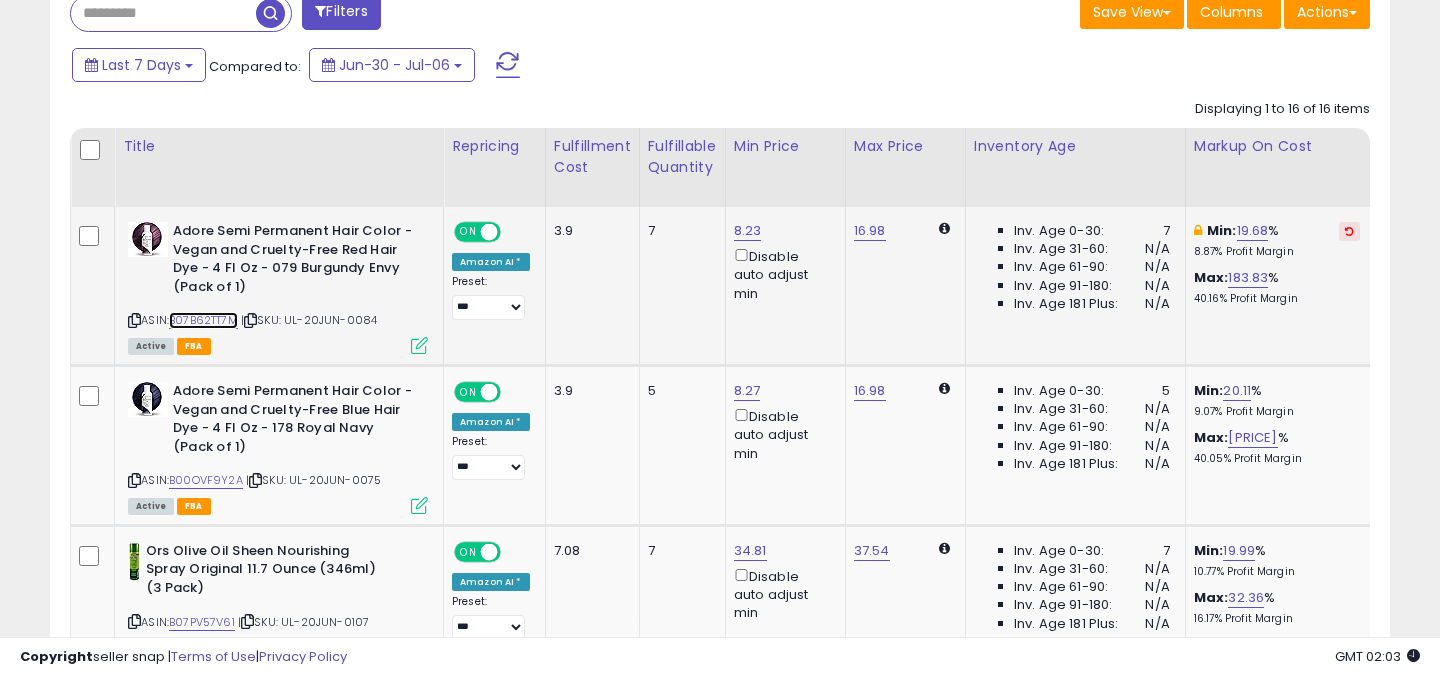 scroll 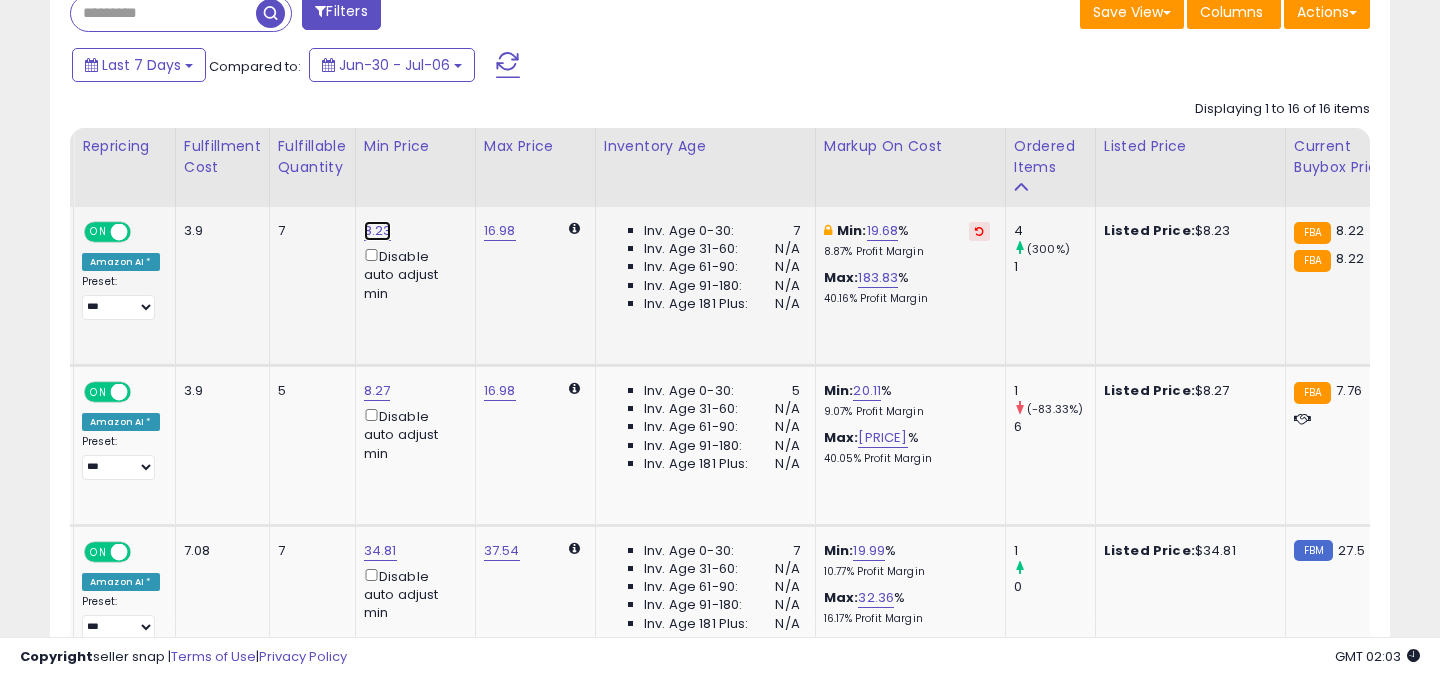 click on "8.23" at bounding box center (378, 231) 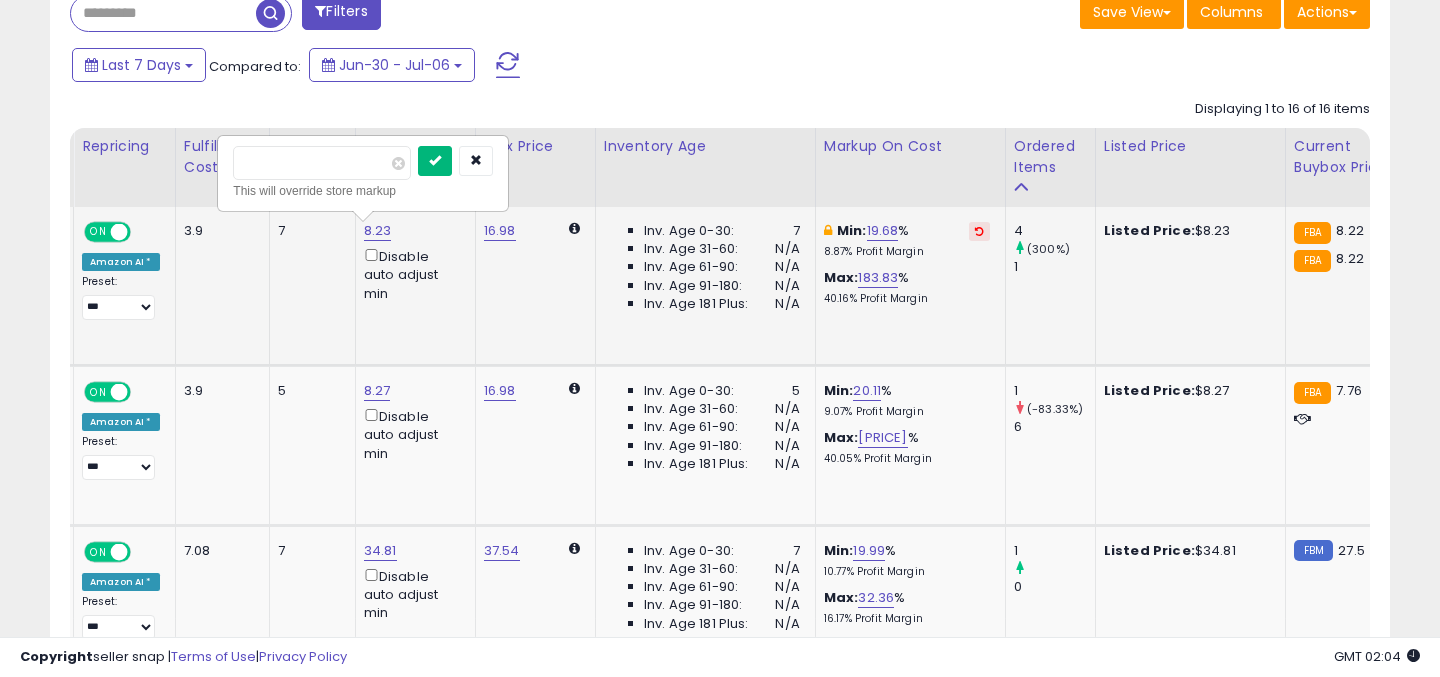 type on "****" 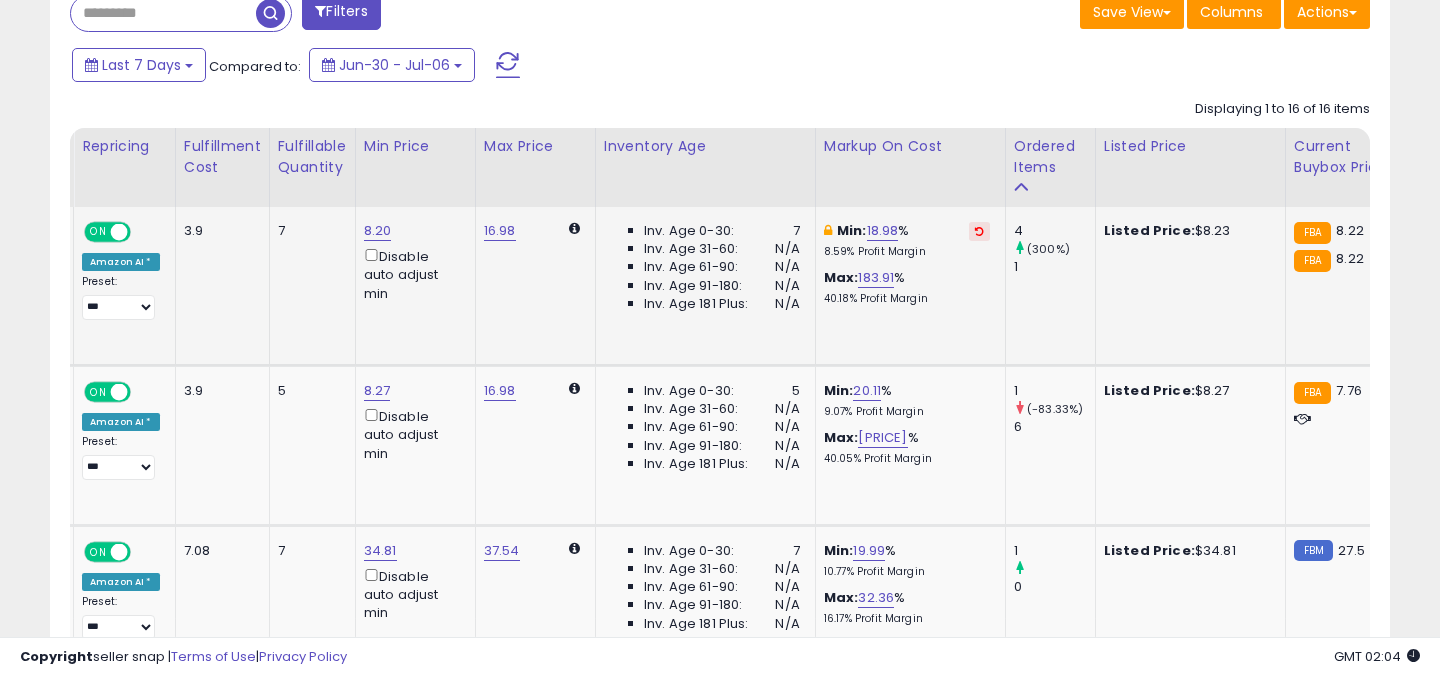 scroll, scrollTop: 0, scrollLeft: 355, axis: horizontal 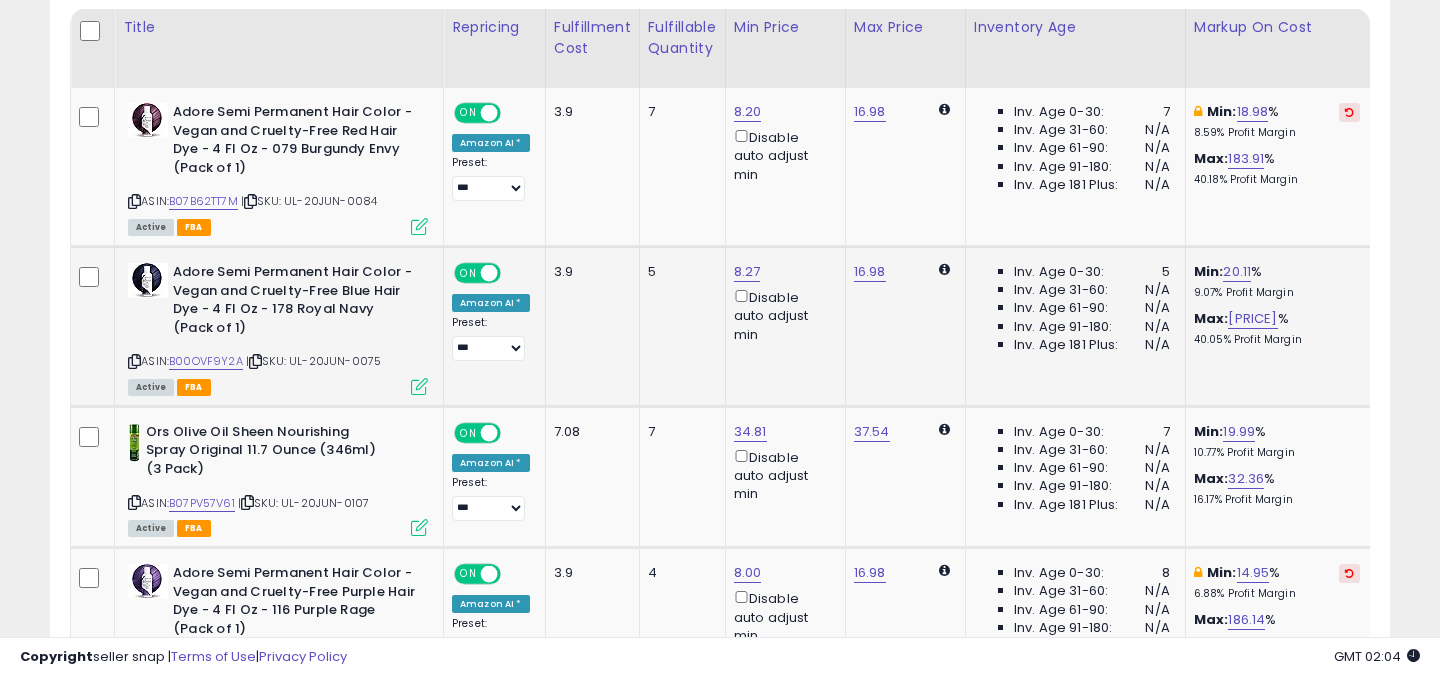 click at bounding box center (134, 361) 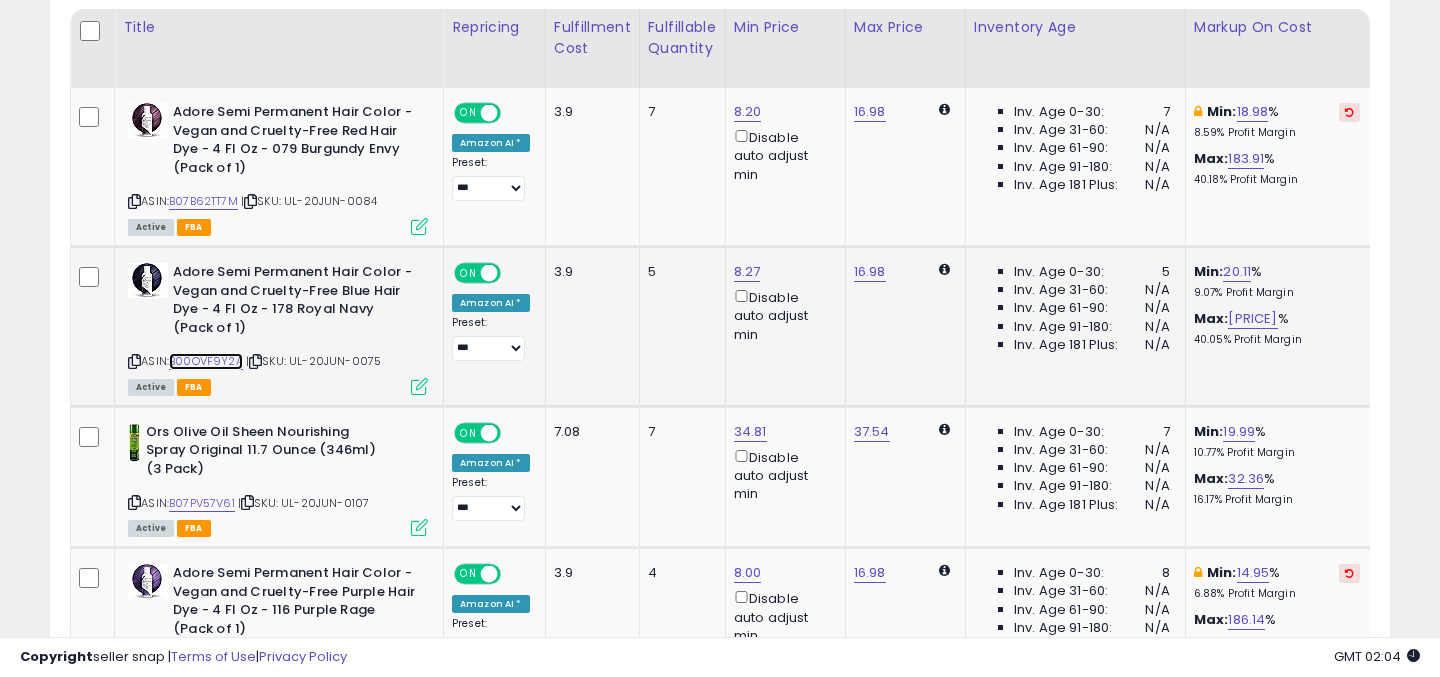 click on "B00OVF9Y2A" at bounding box center (206, 361) 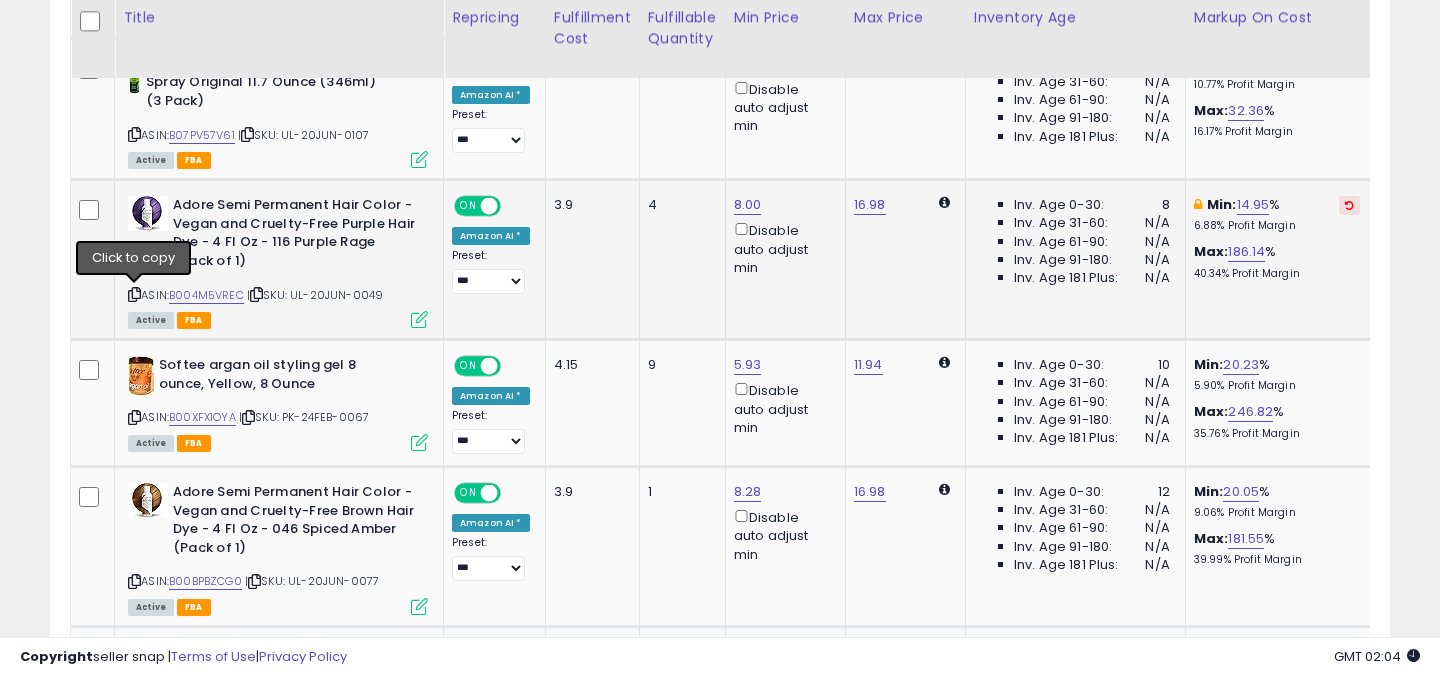 click at bounding box center [134, 294] 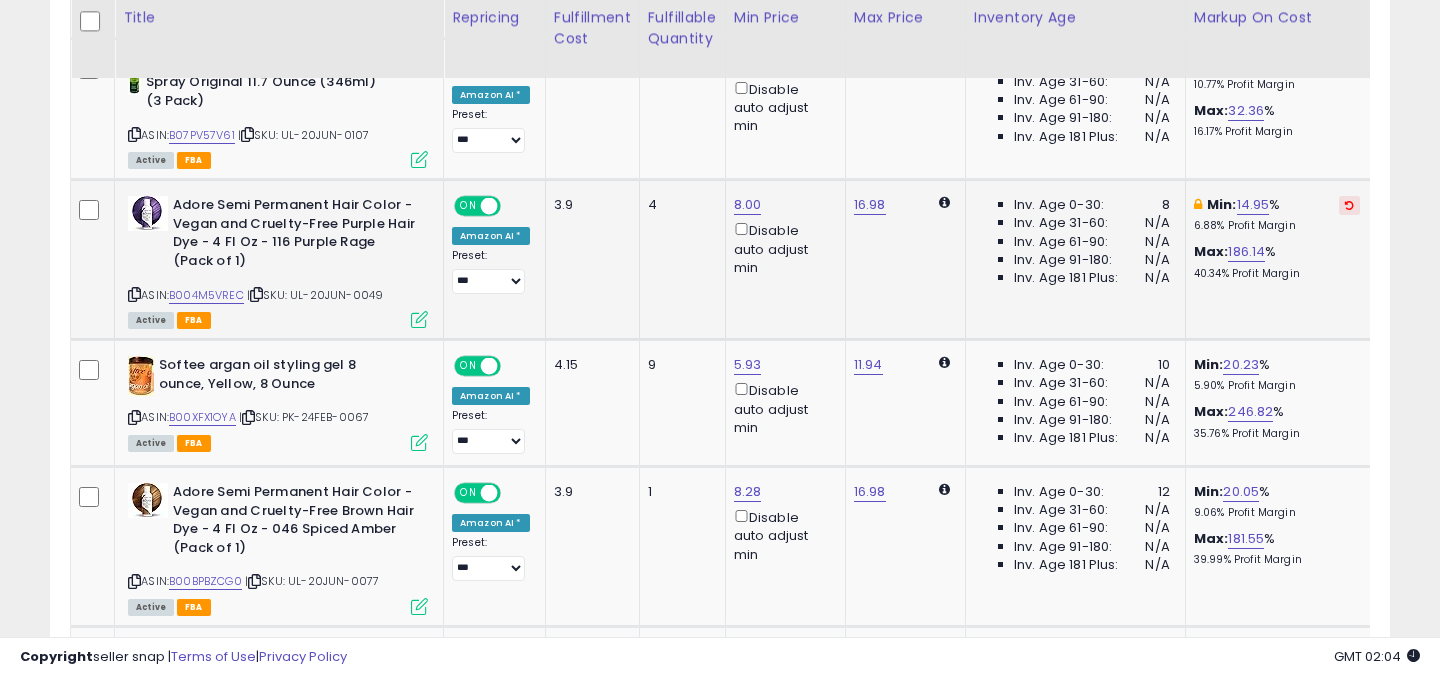 click at bounding box center [1349, 205] 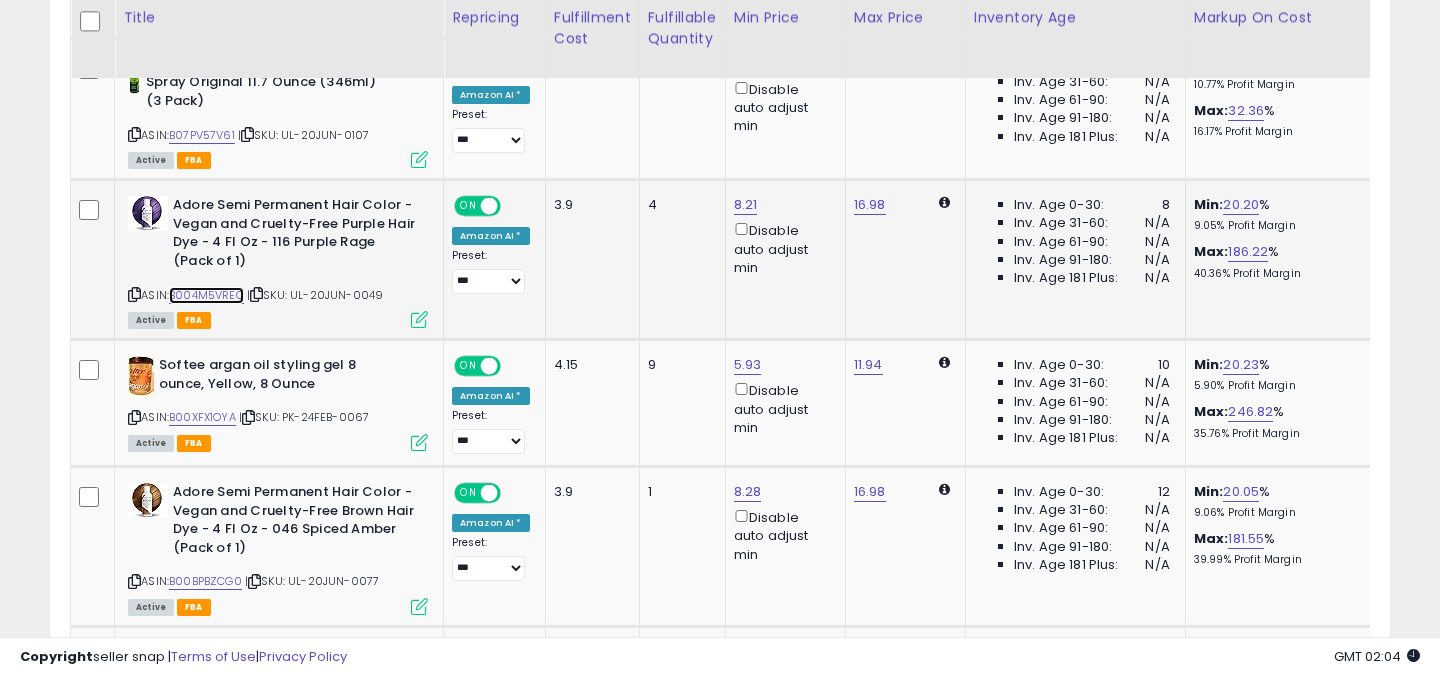 click on "B004M5VREC" at bounding box center (206, 295) 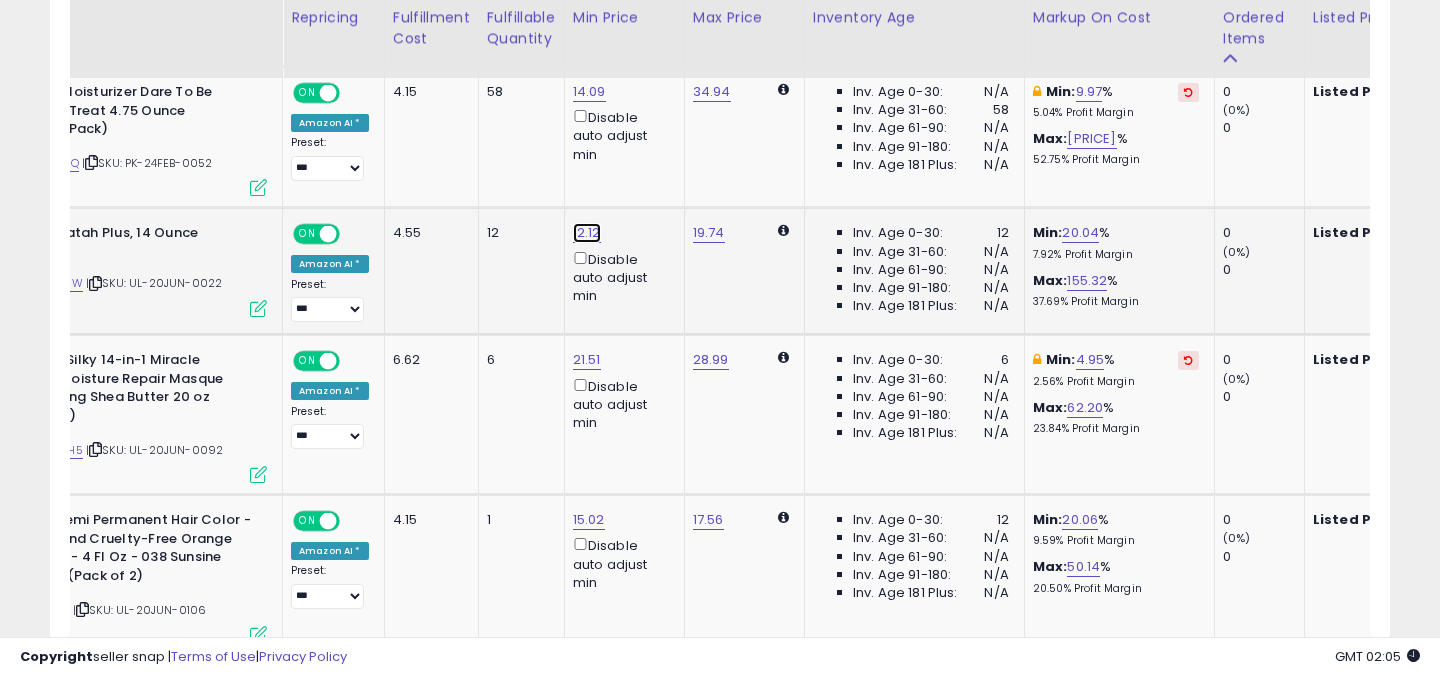 click on "12.12" at bounding box center (587, -1404) 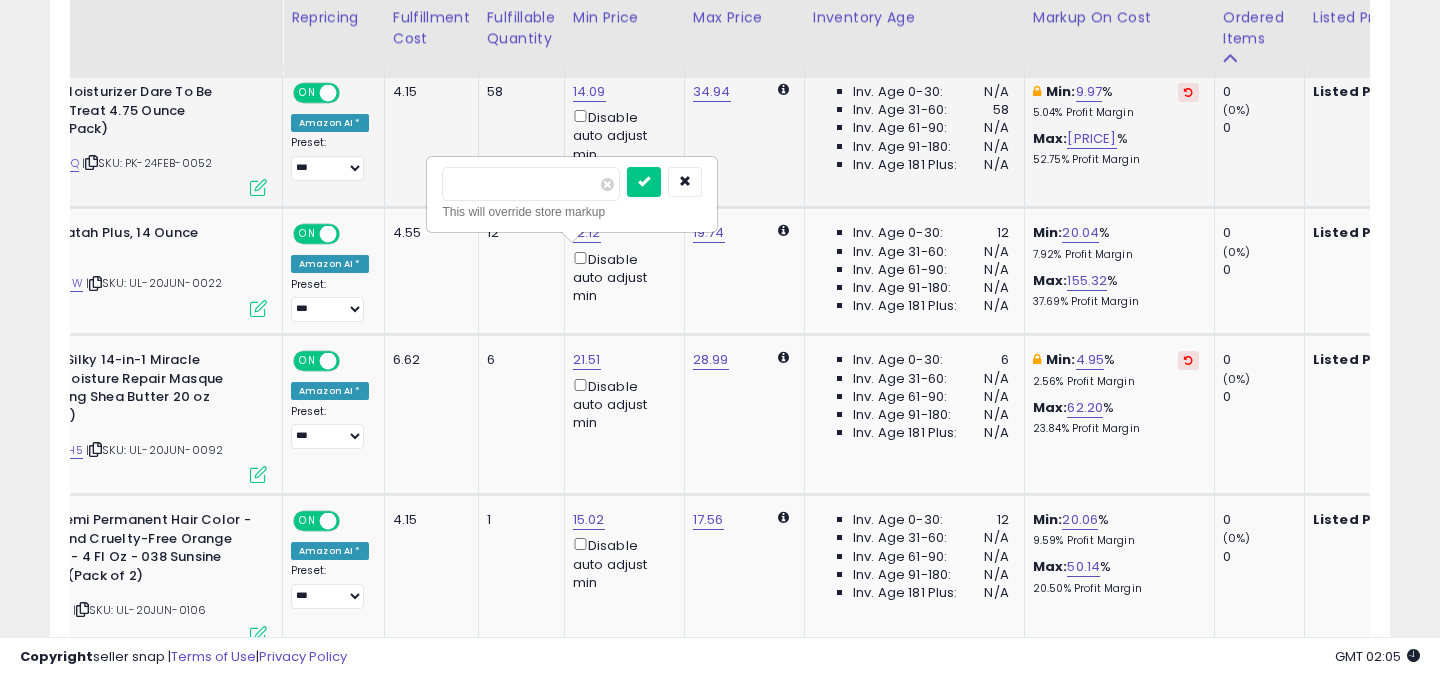 drag, startPoint x: 518, startPoint y: 184, endPoint x: 392, endPoint y: 184, distance: 126 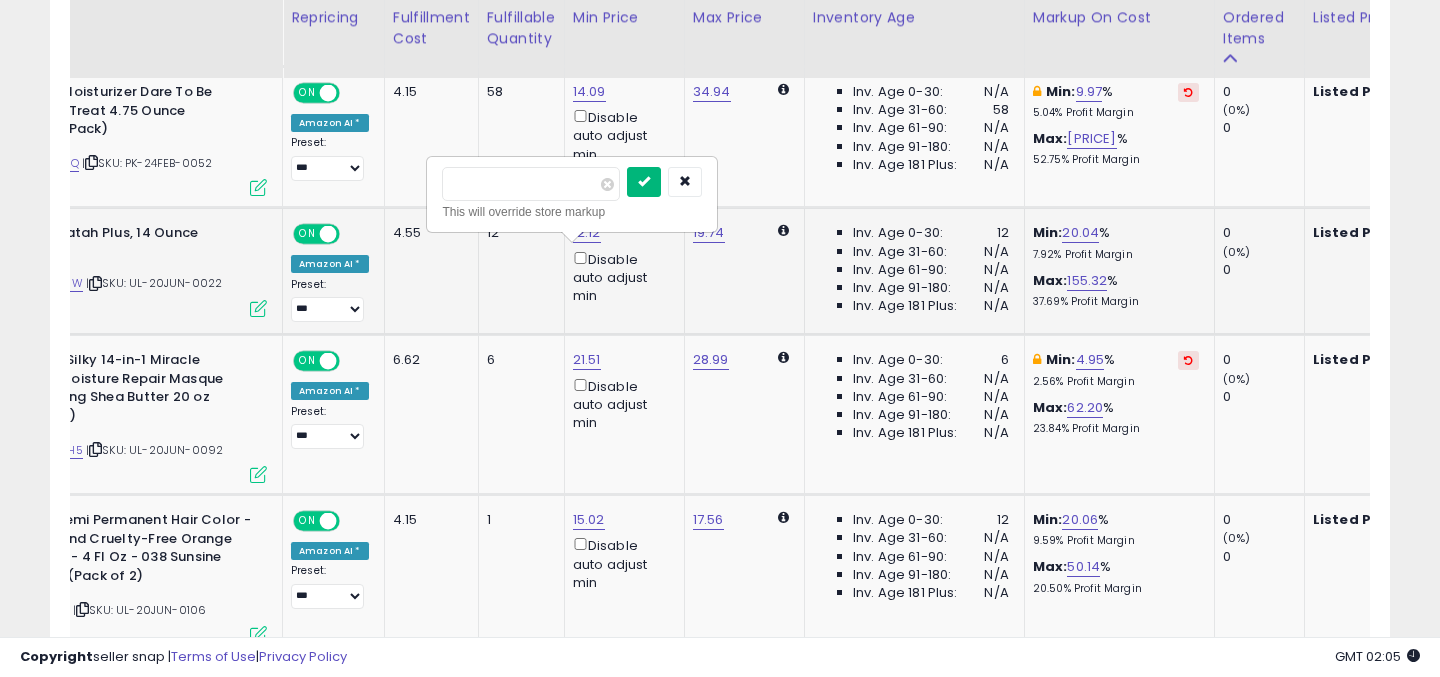 type on "****" 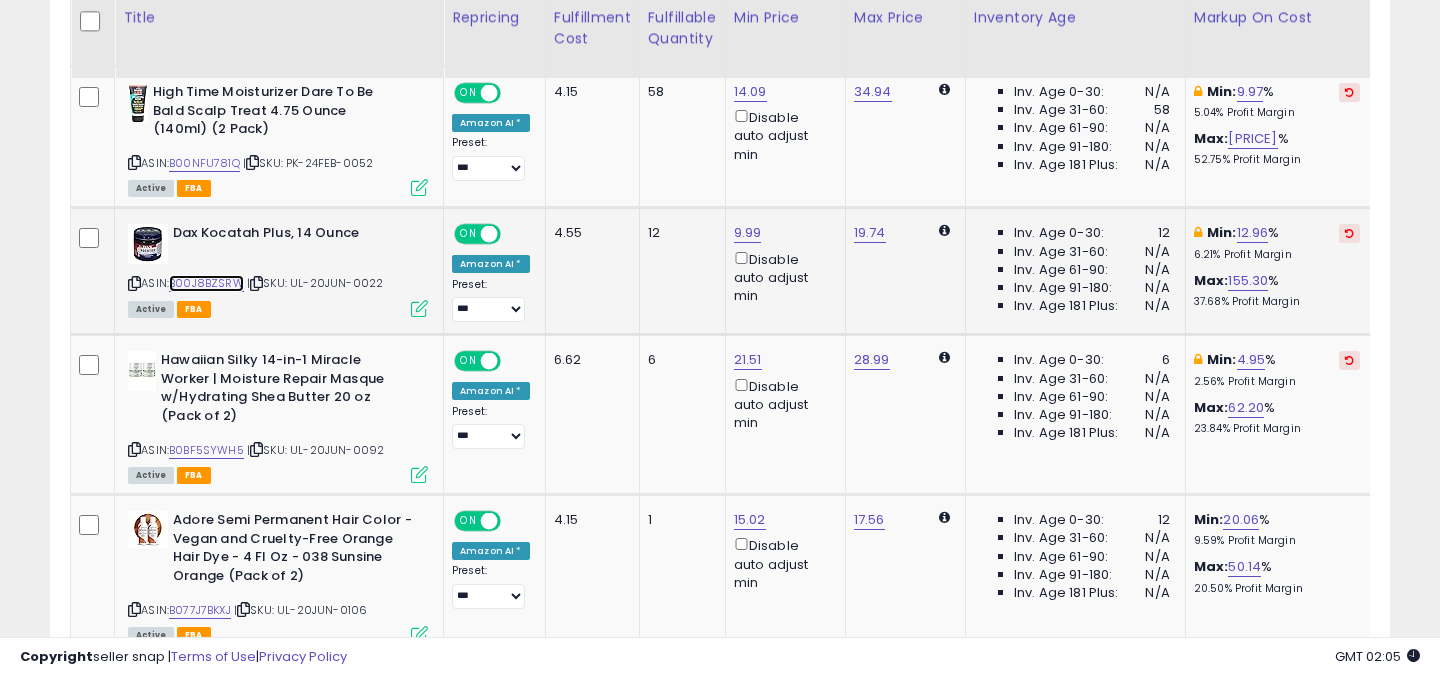 click on "B00J8BZSRW" at bounding box center [206, 283] 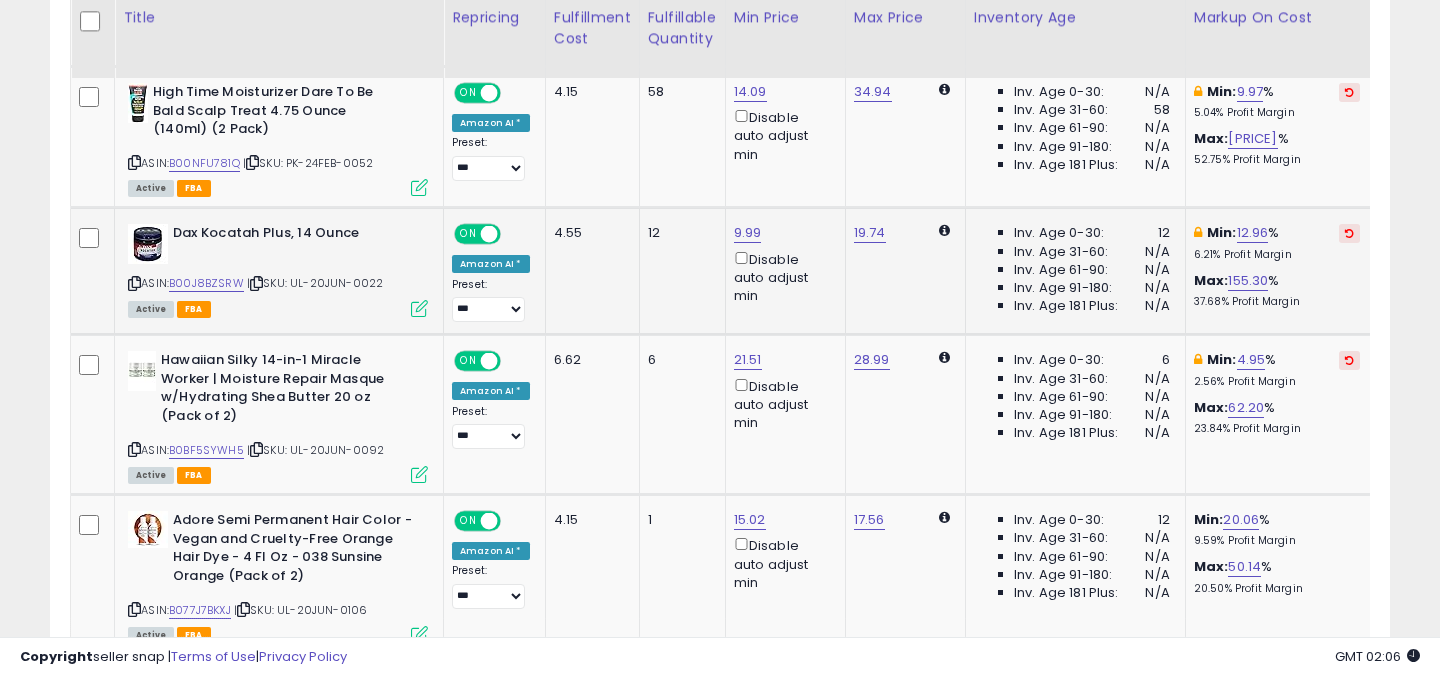 click at bounding box center [1349, 233] 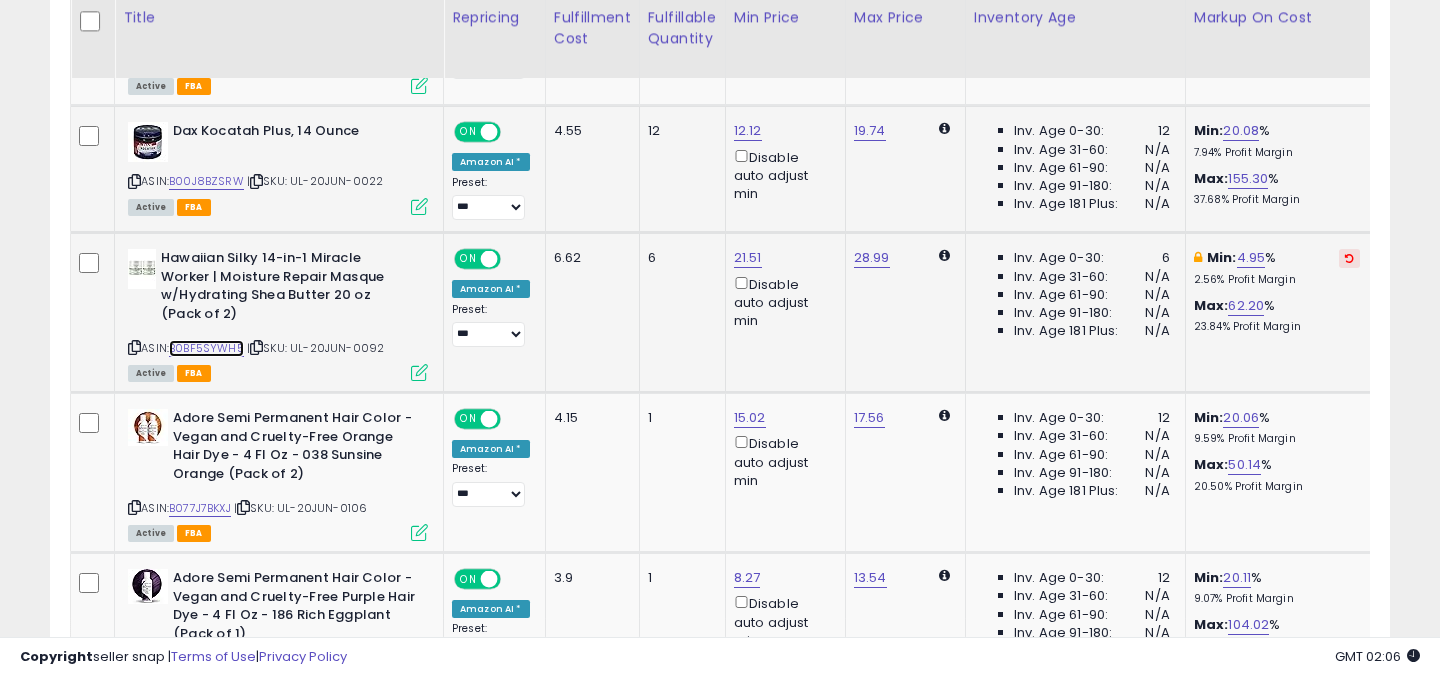 click on "B0BF5SYWH5" at bounding box center (206, 348) 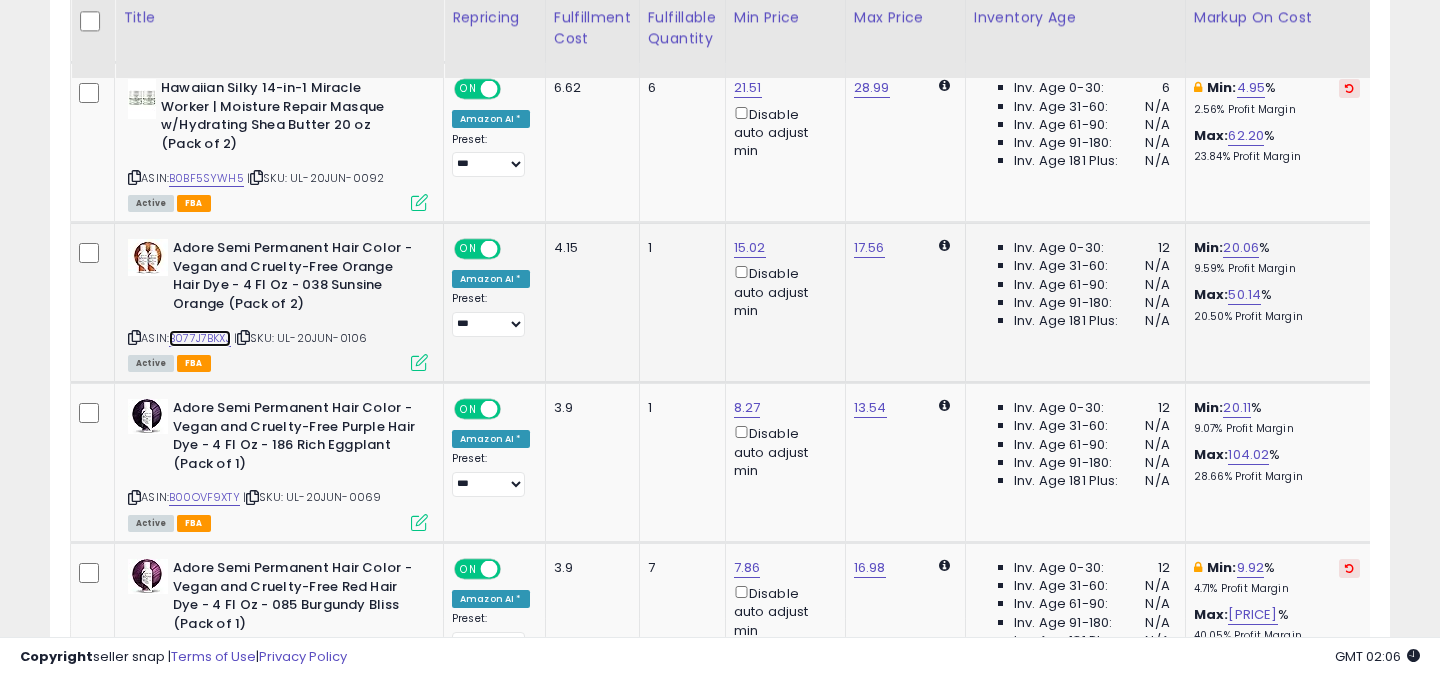 click on "B077J7BKXJ" at bounding box center (200, 338) 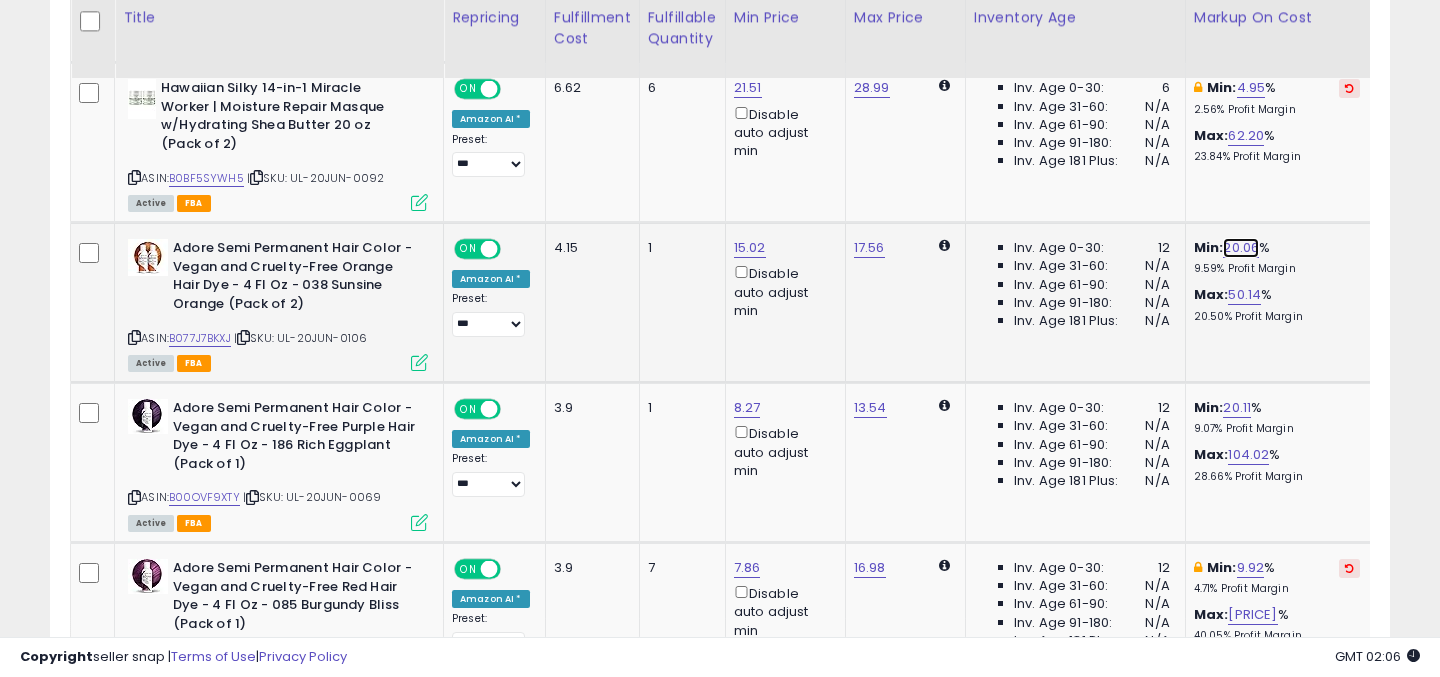 click on "20.06" at bounding box center (1241, 248) 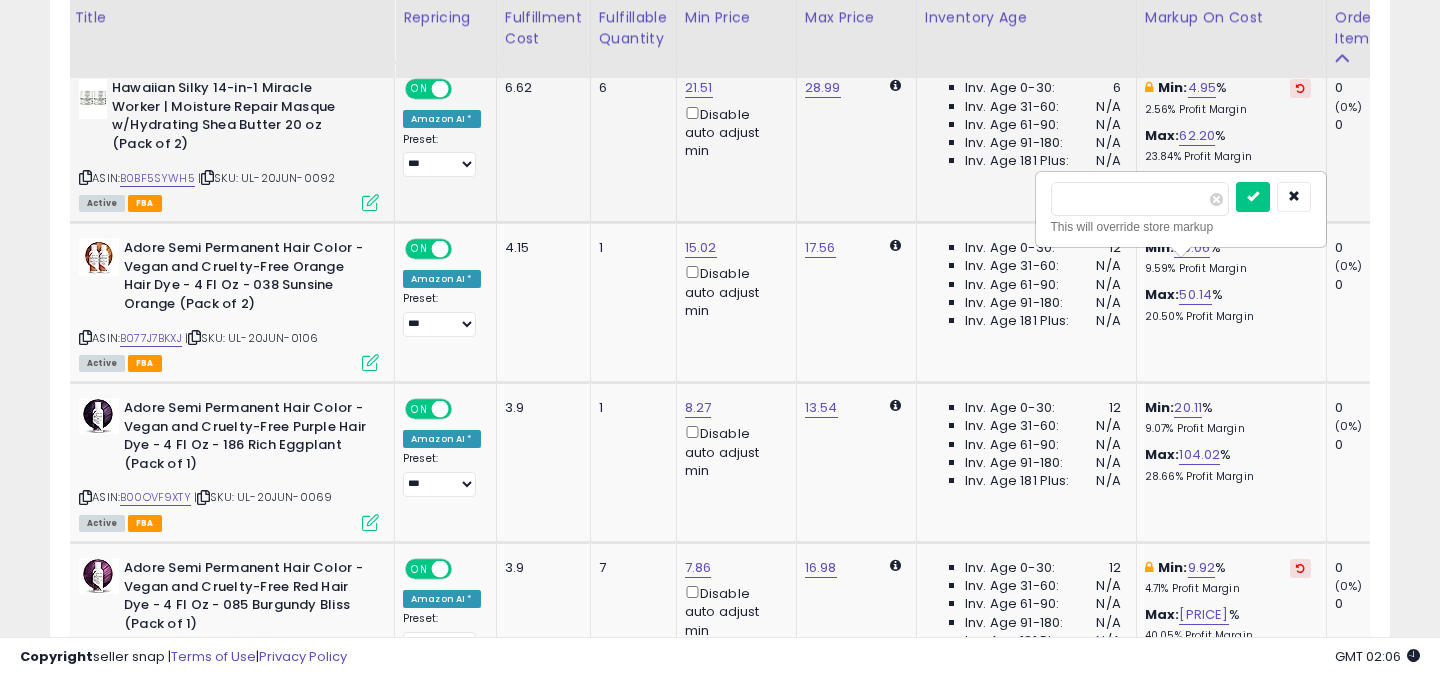 drag, startPoint x: 1135, startPoint y: 195, endPoint x: 1032, endPoint y: 195, distance: 103 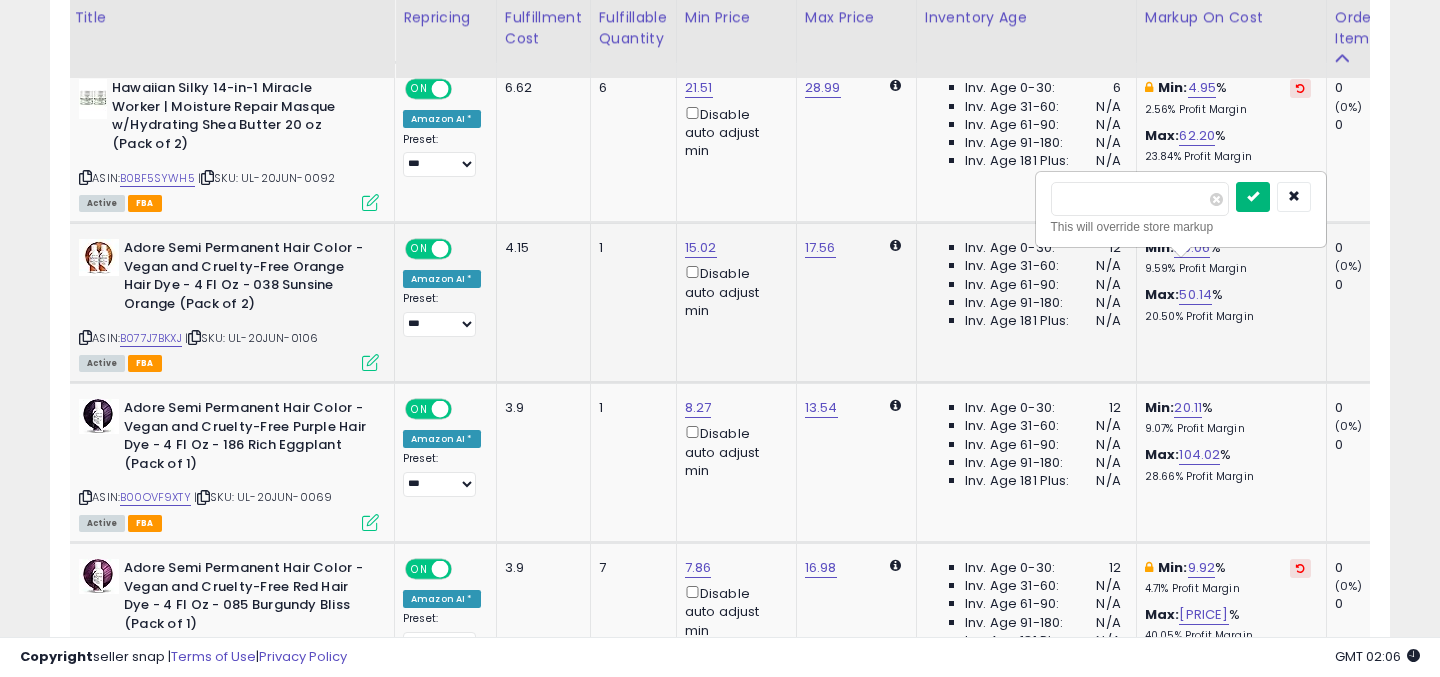 type on "**" 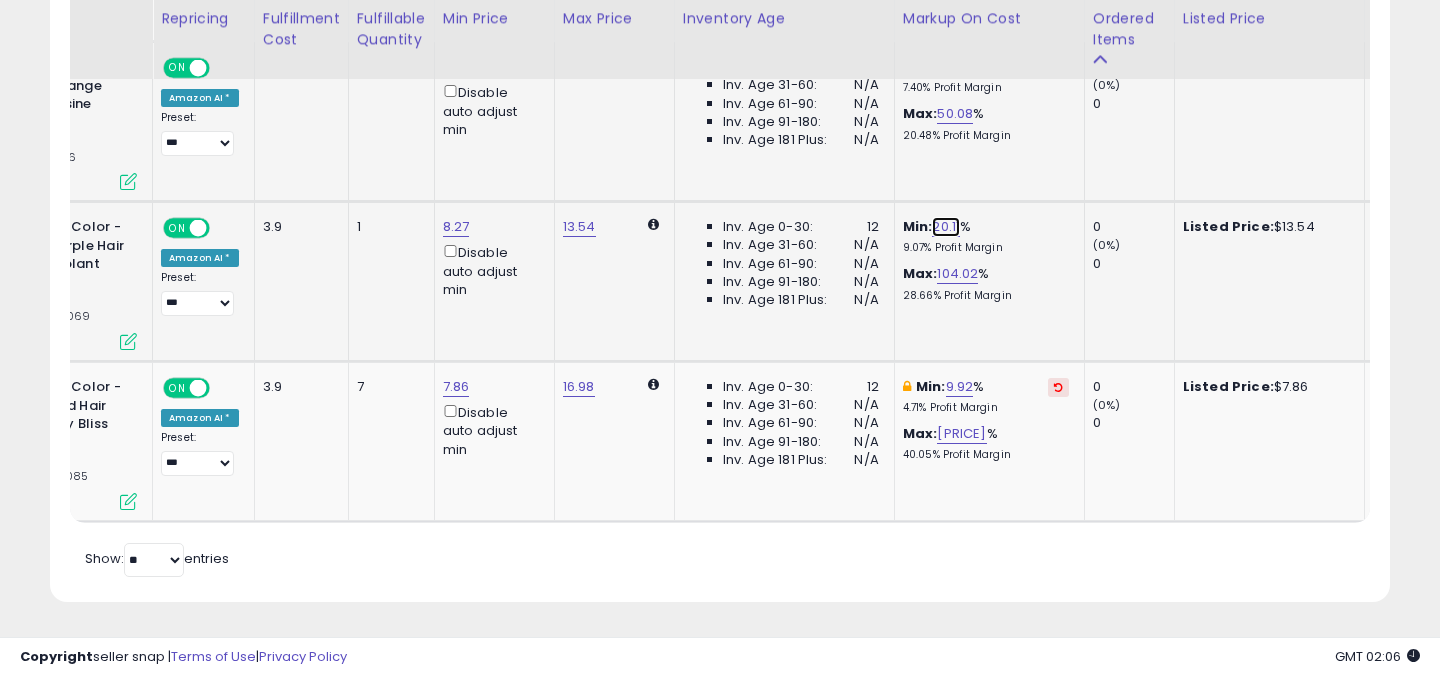 click on "20.11" at bounding box center (946, 227) 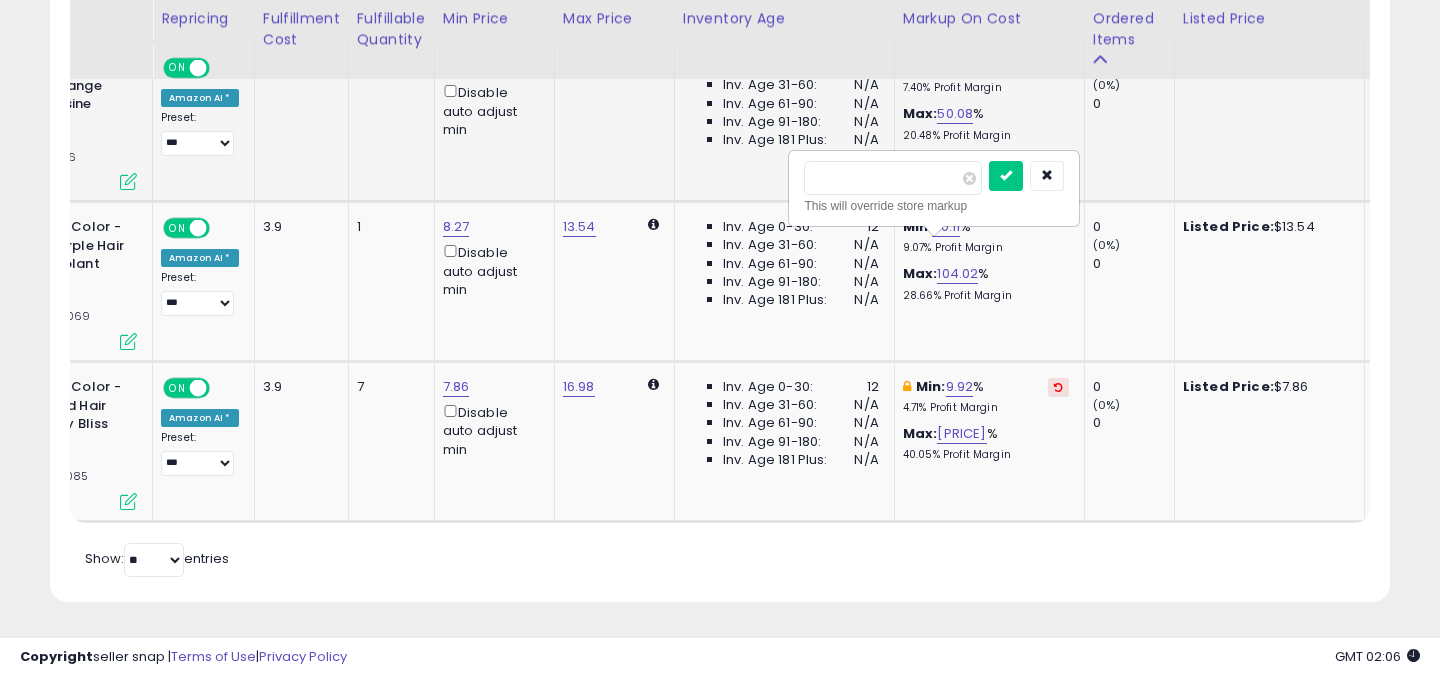 drag, startPoint x: 877, startPoint y: 179, endPoint x: 770, endPoint y: 179, distance: 107 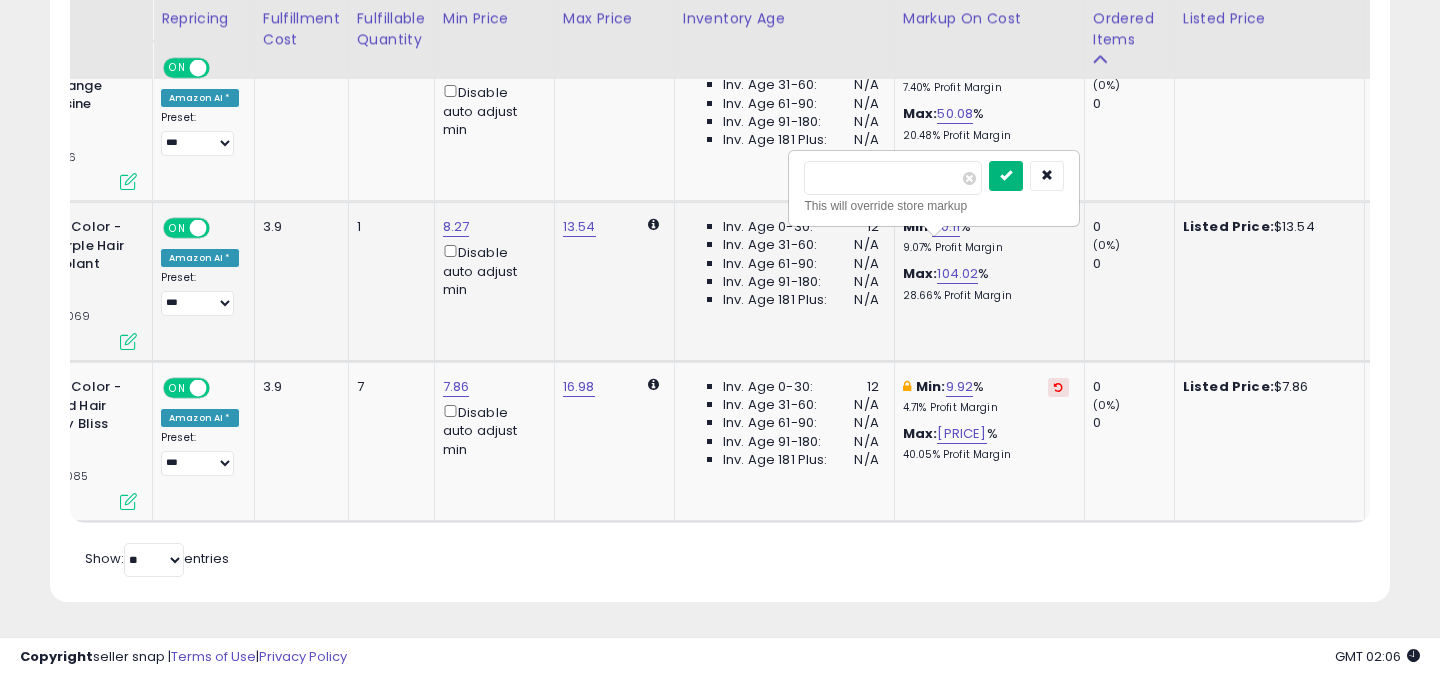 type on "**" 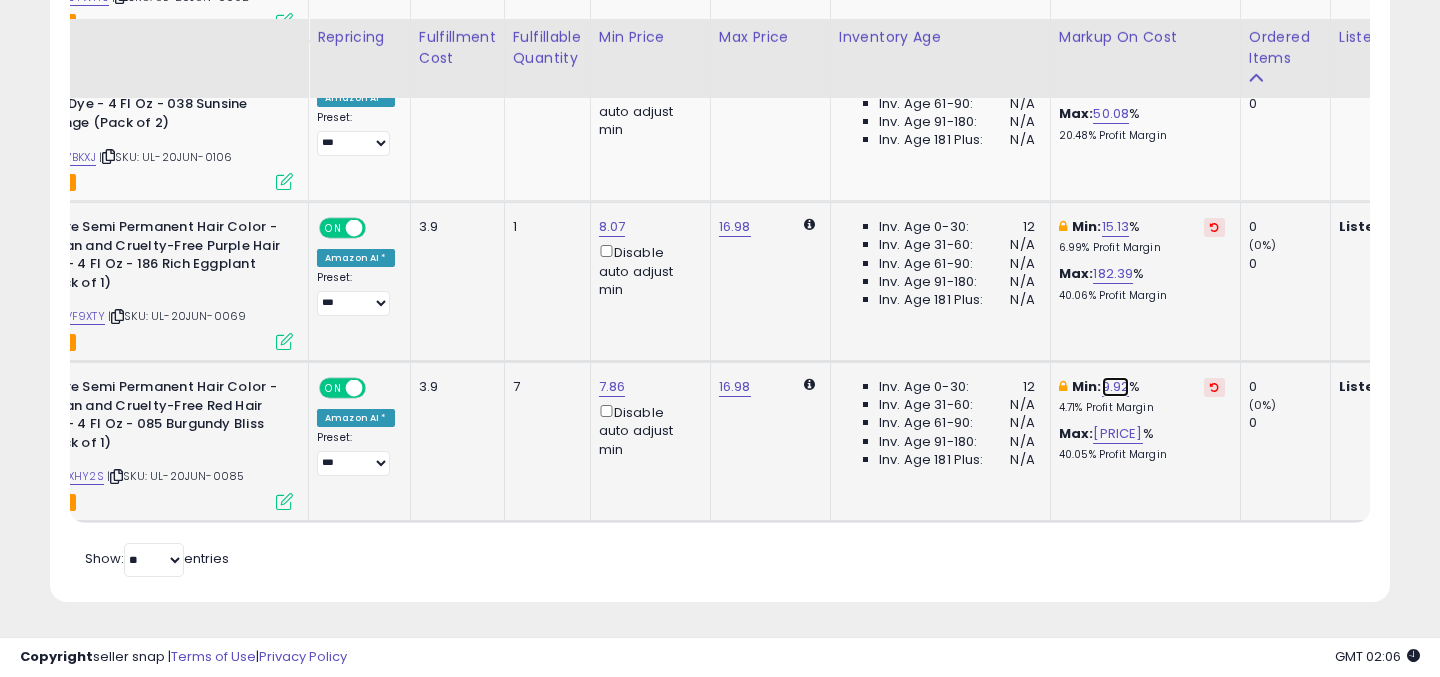 click on "9.92" at bounding box center (1116, 387) 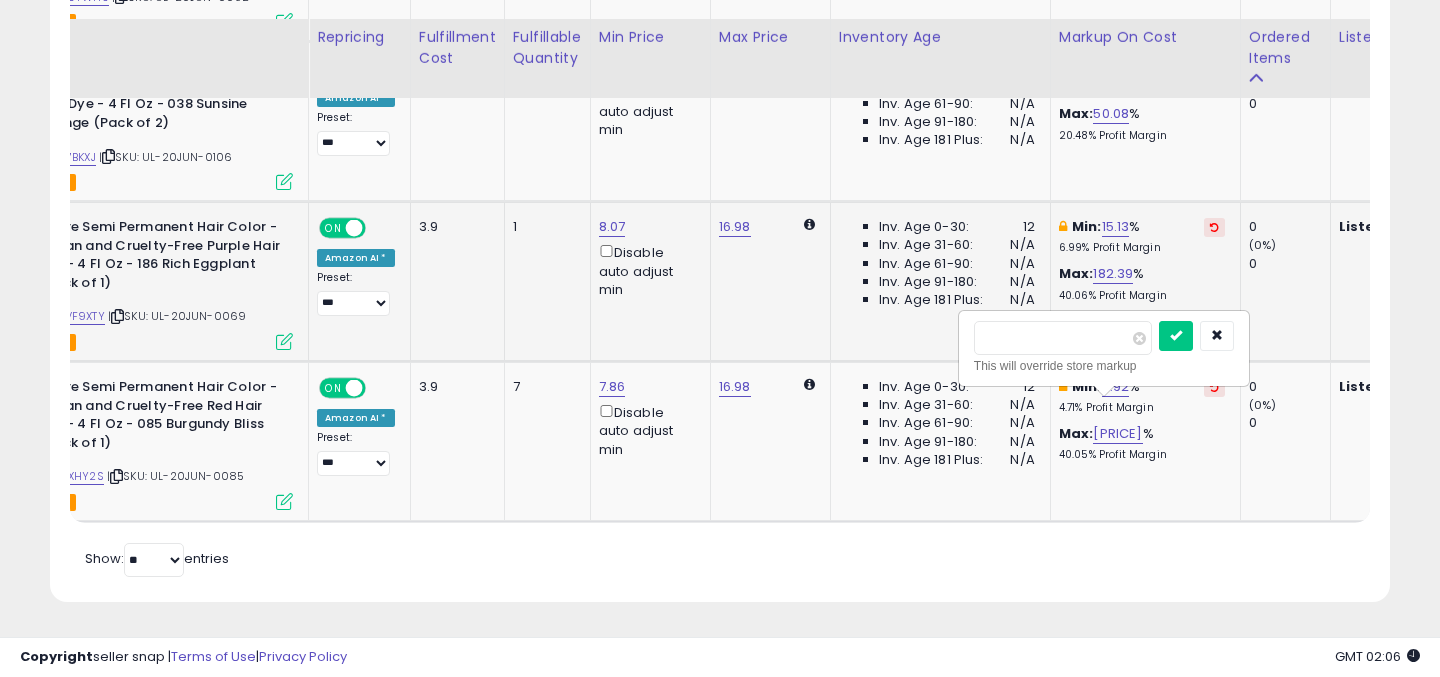 drag, startPoint x: 1028, startPoint y: 316, endPoint x: 913, endPoint y: 316, distance: 115 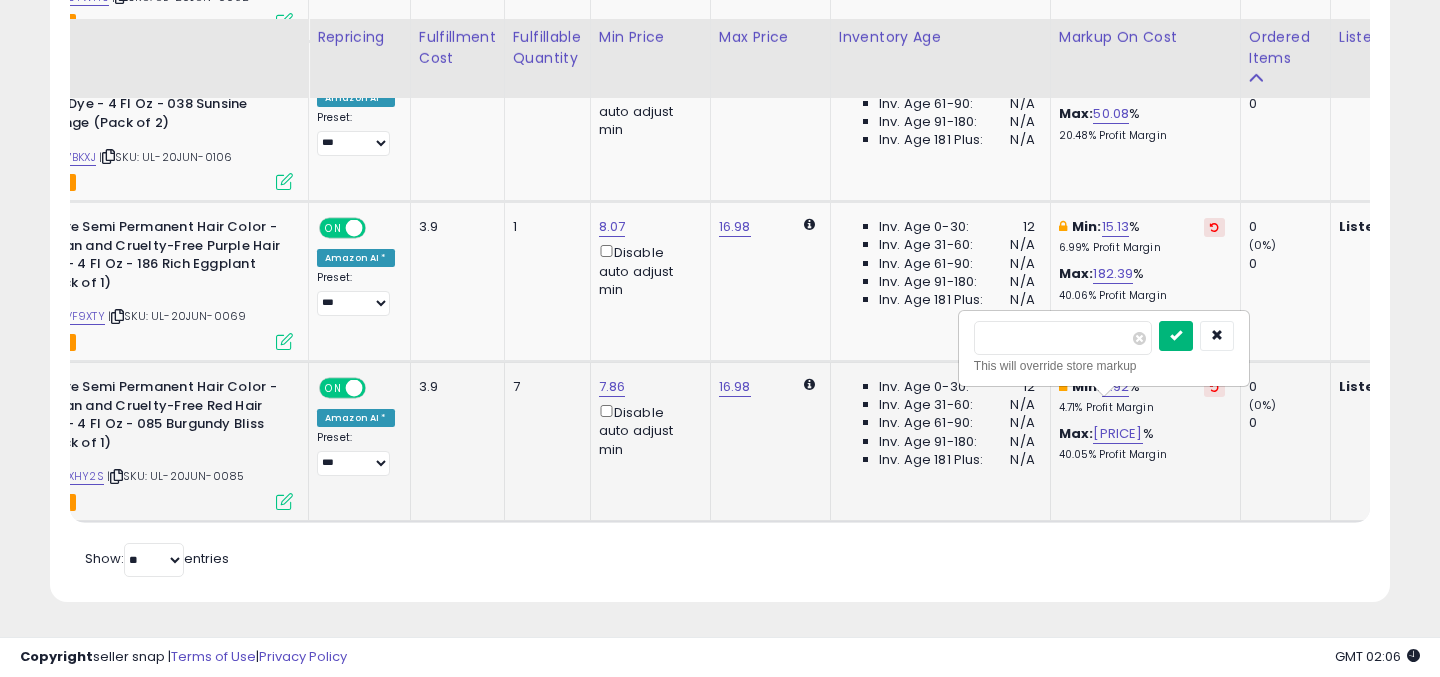 type on "**" 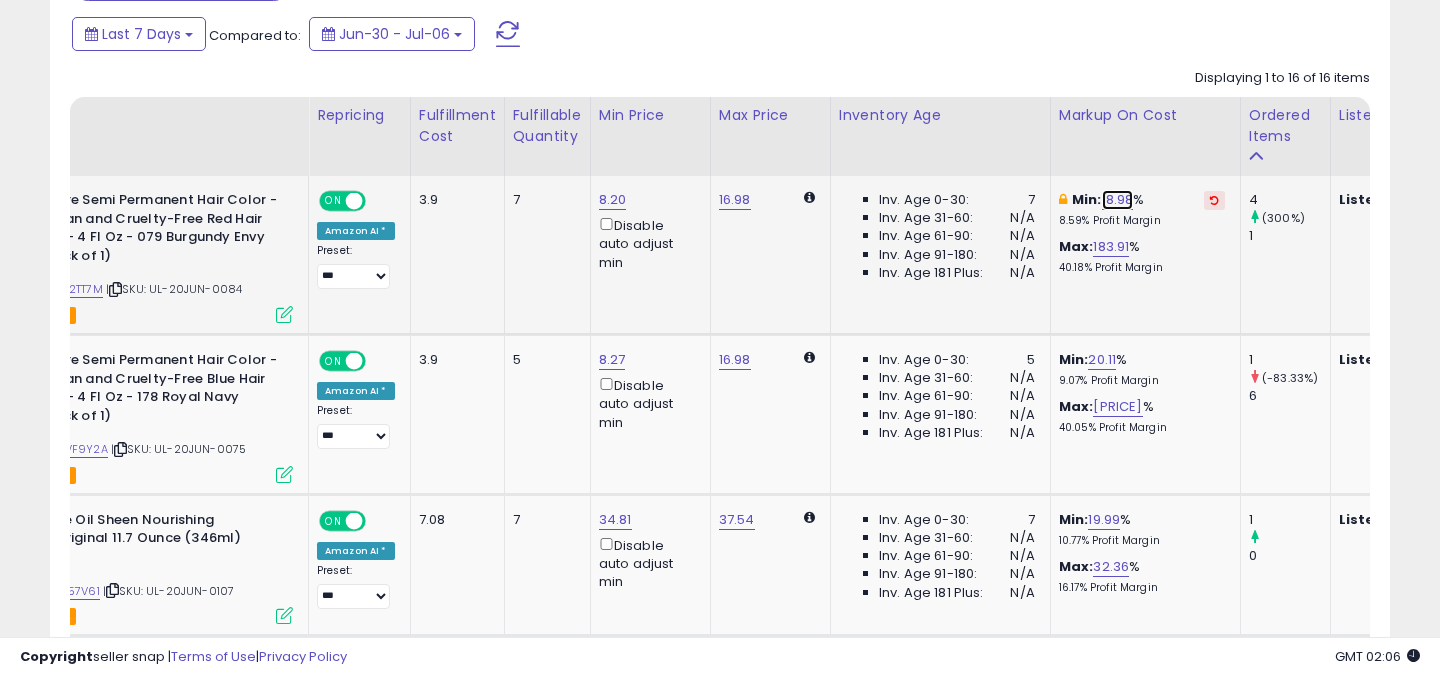 click on "18.98" at bounding box center [1118, 200] 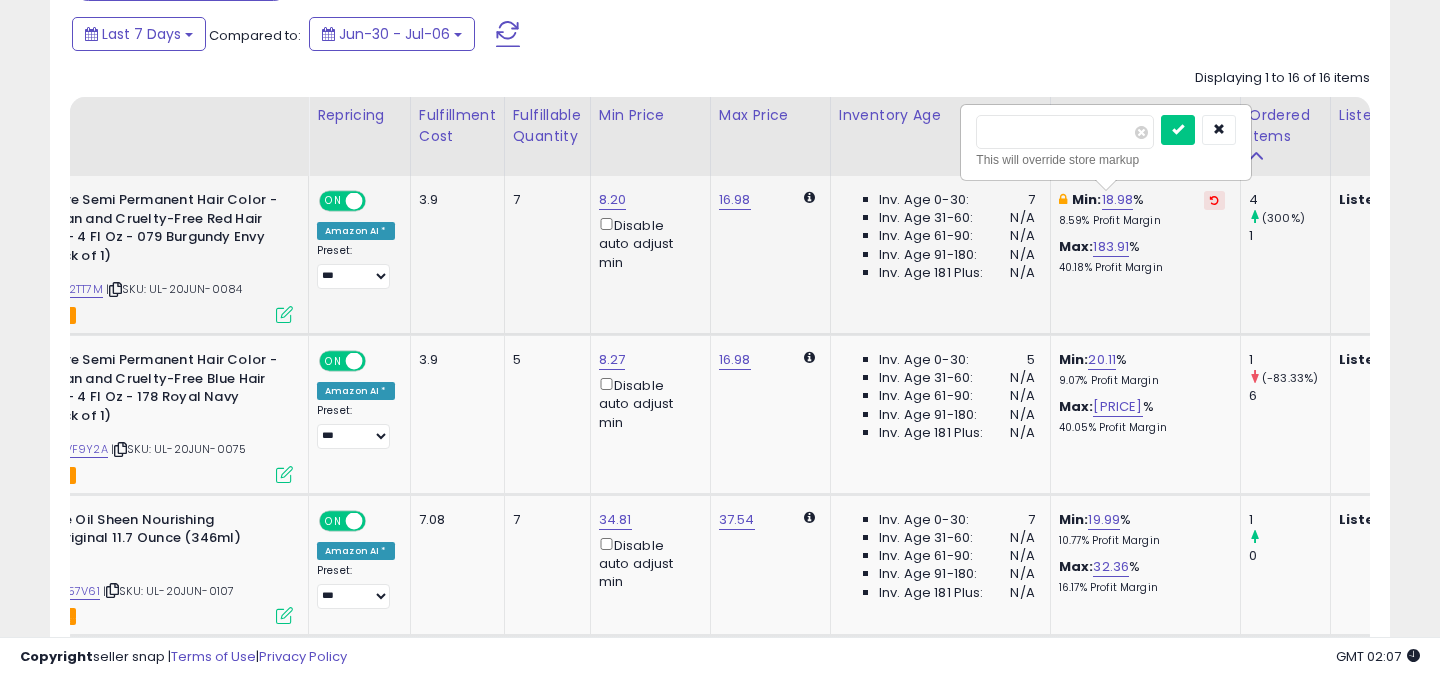 drag, startPoint x: 1031, startPoint y: 139, endPoint x: 964, endPoint y: 139, distance: 67 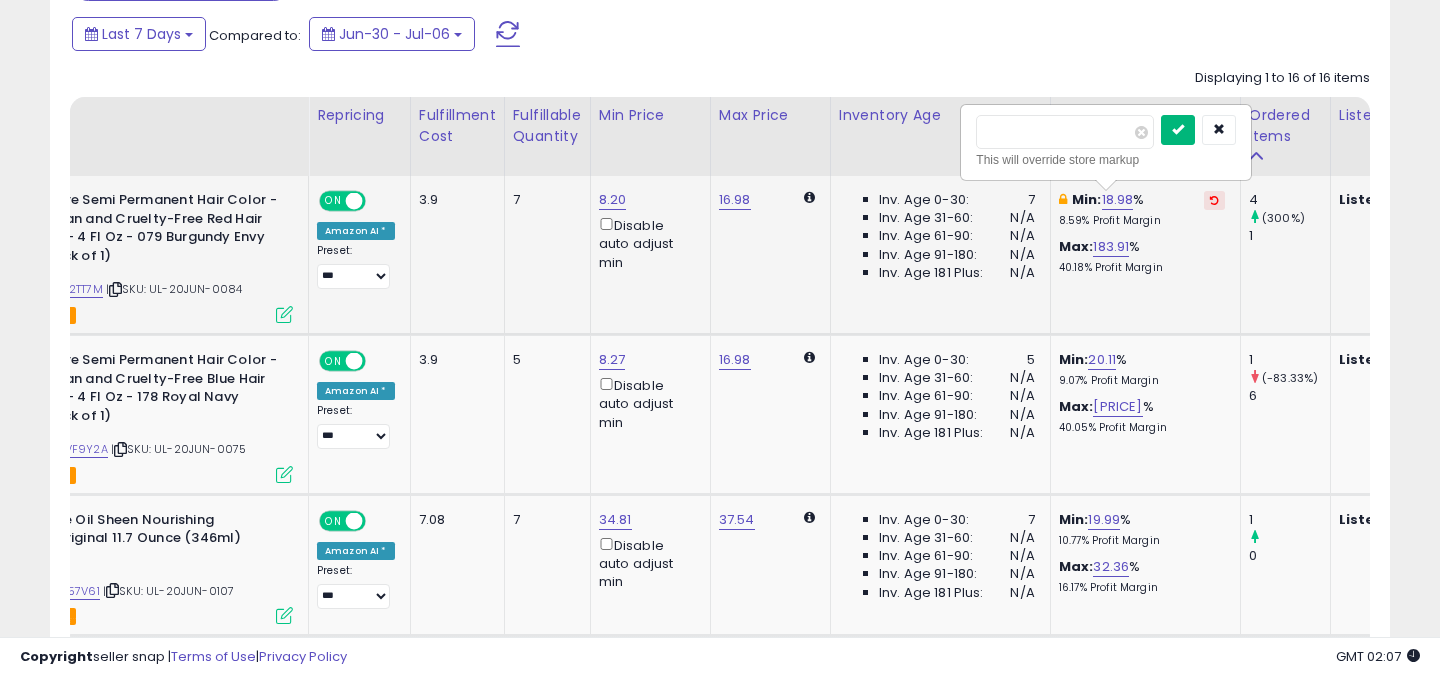 type on "**" 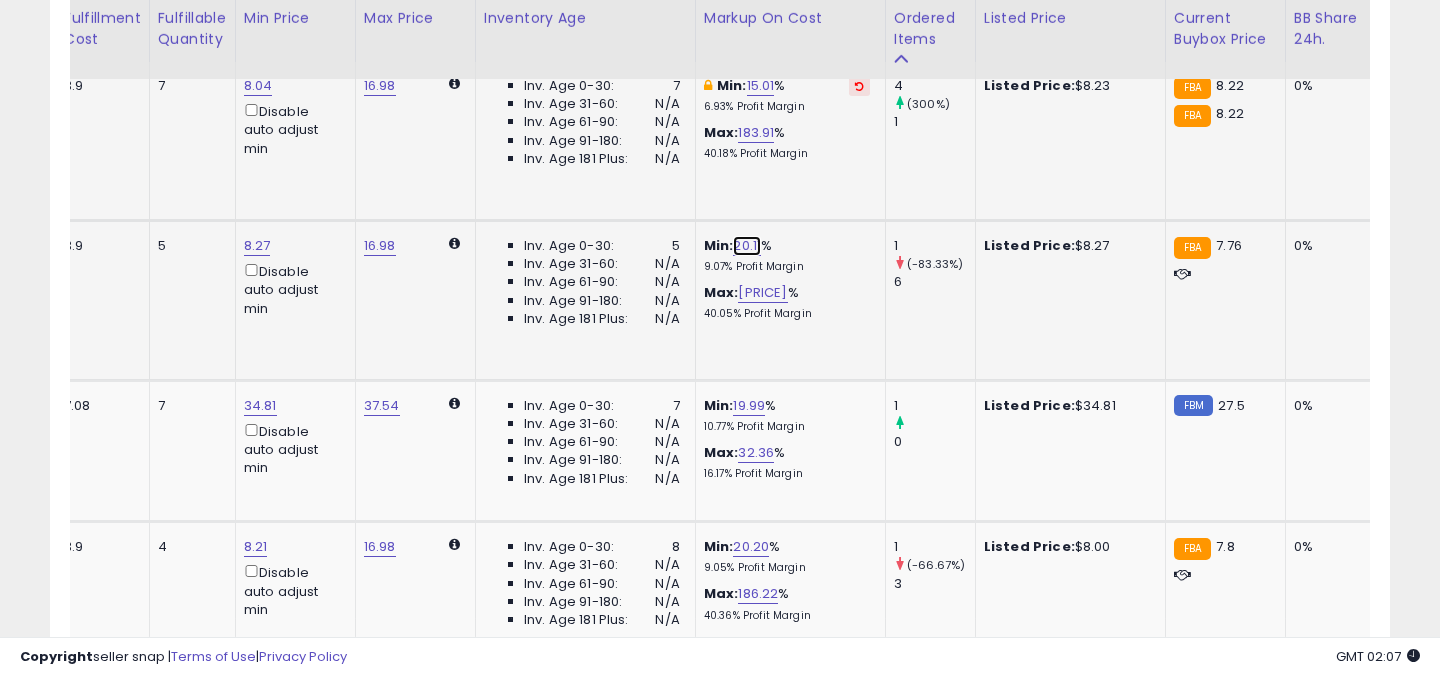 click on "20.11" at bounding box center (747, 246) 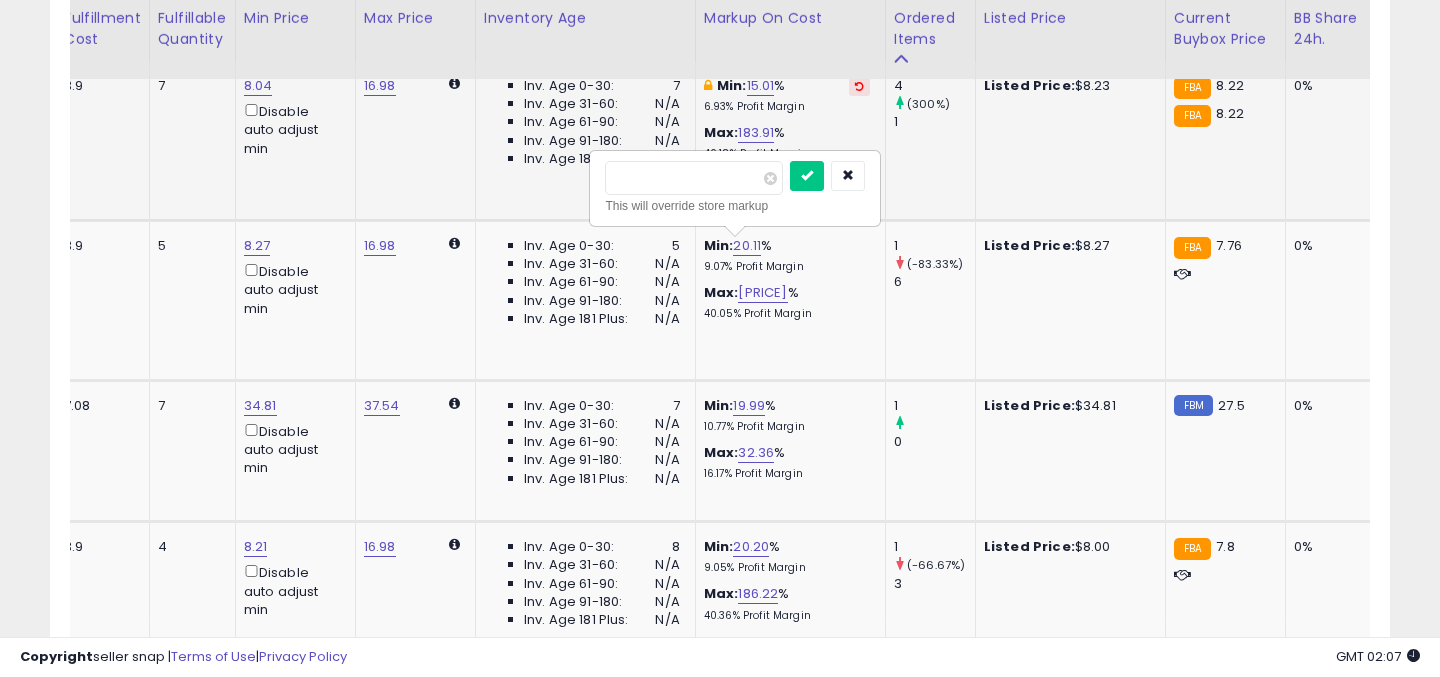 drag, startPoint x: 686, startPoint y: 184, endPoint x: 540, endPoint y: 183, distance: 146.00342 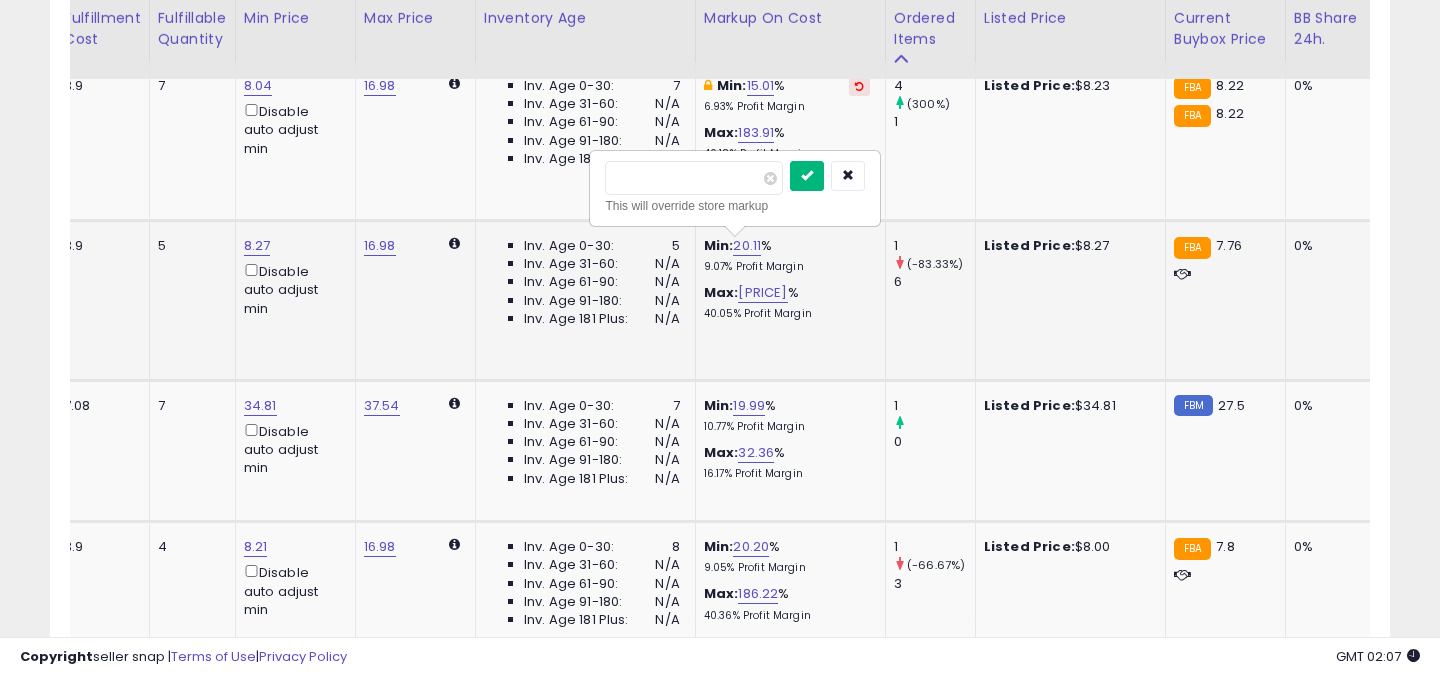 type on "**" 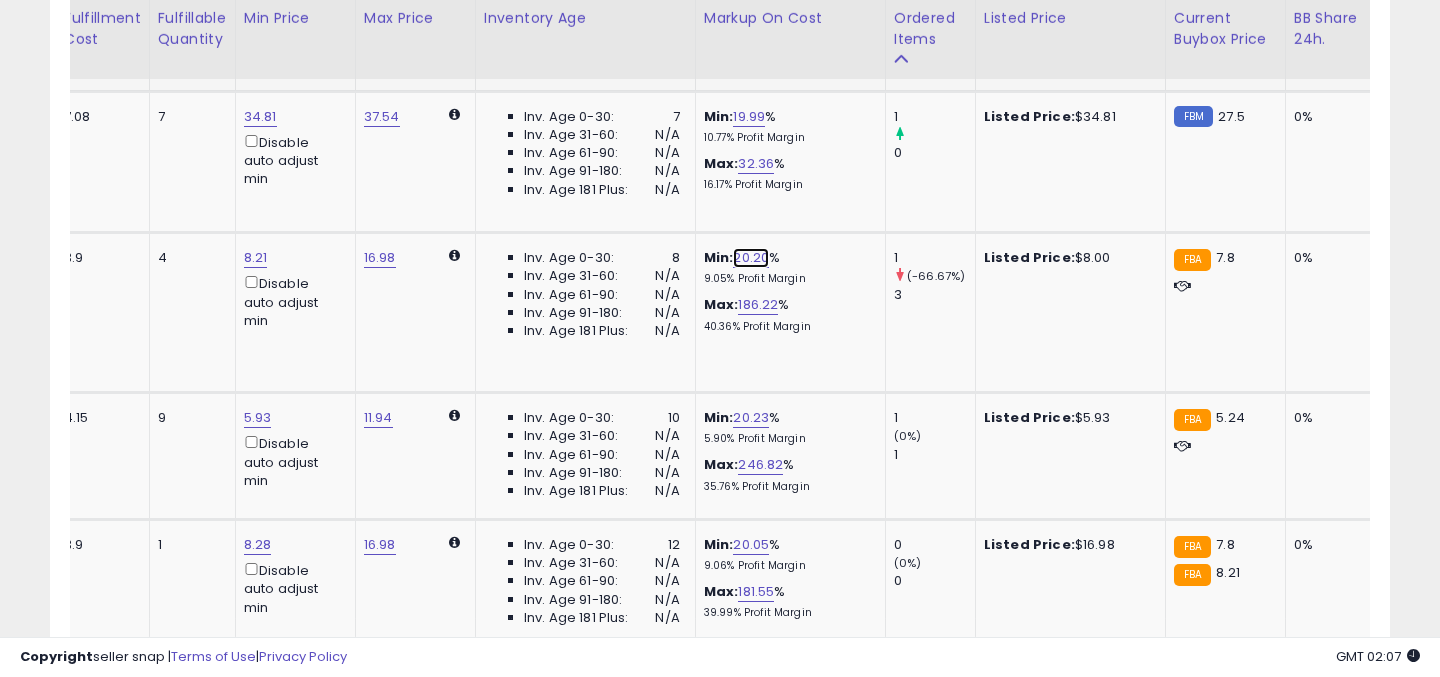 click on "20.20" at bounding box center (751, 258) 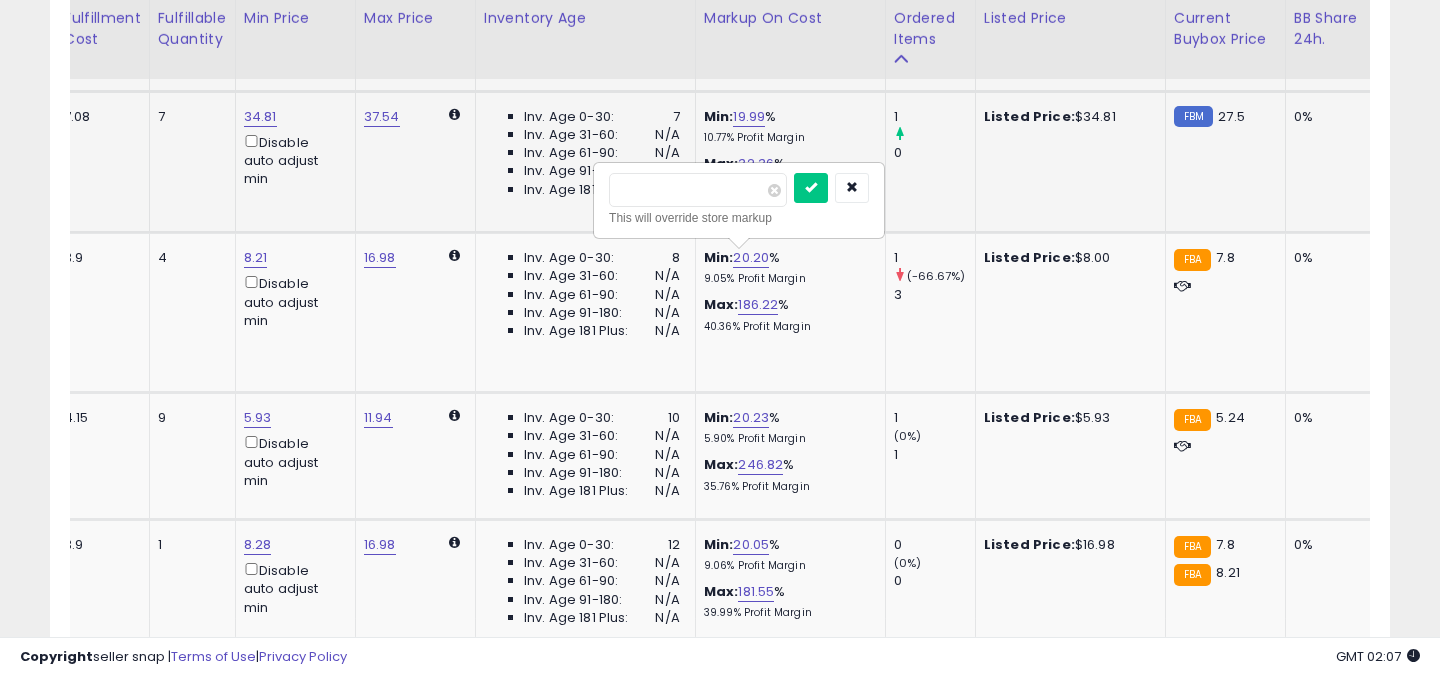 drag, startPoint x: 651, startPoint y: 194, endPoint x: 524, endPoint y: 194, distance: 127 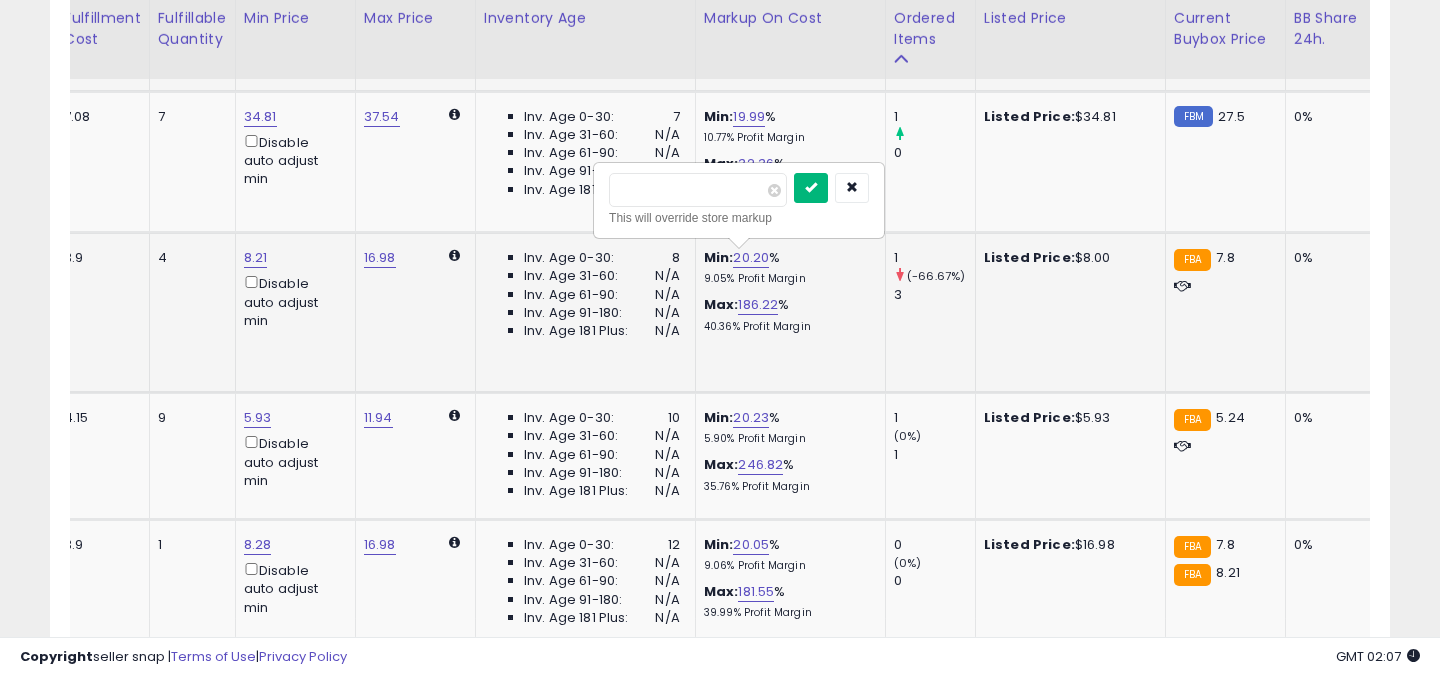 type on "**" 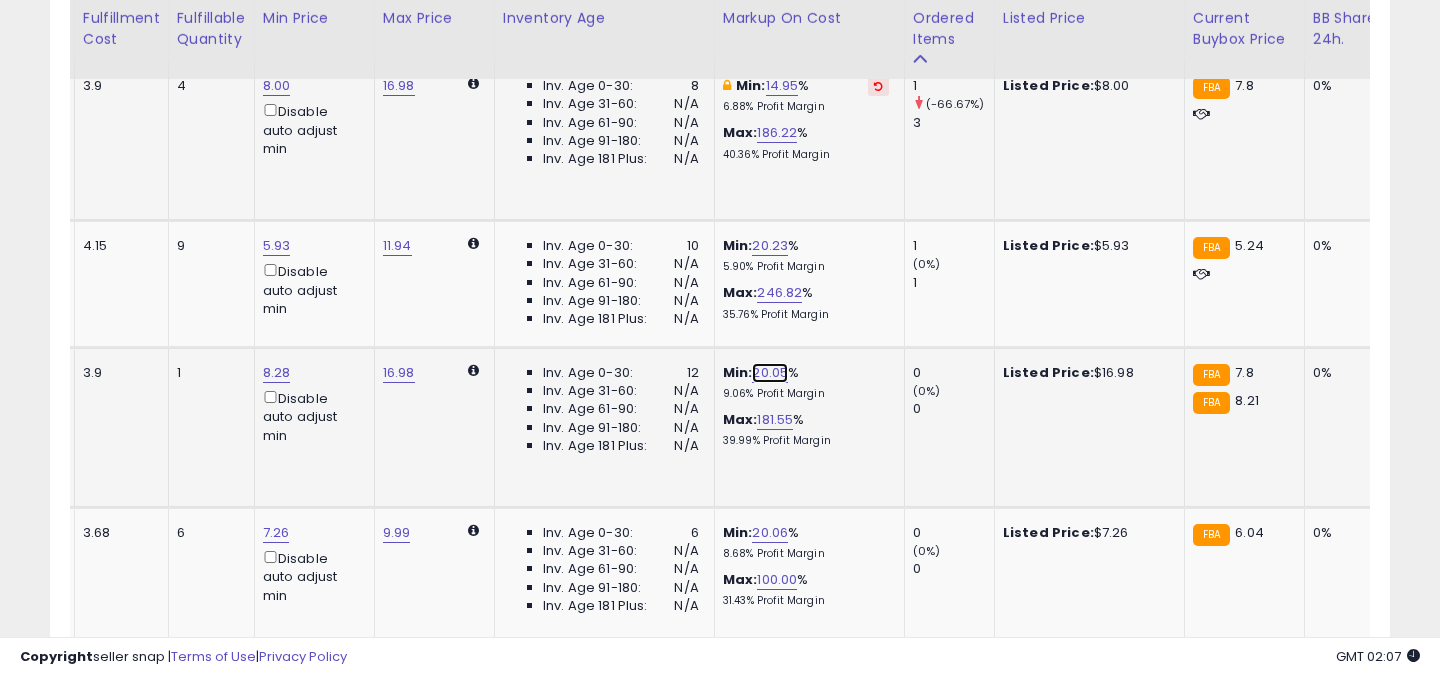click on "20.05" at bounding box center (770, 373) 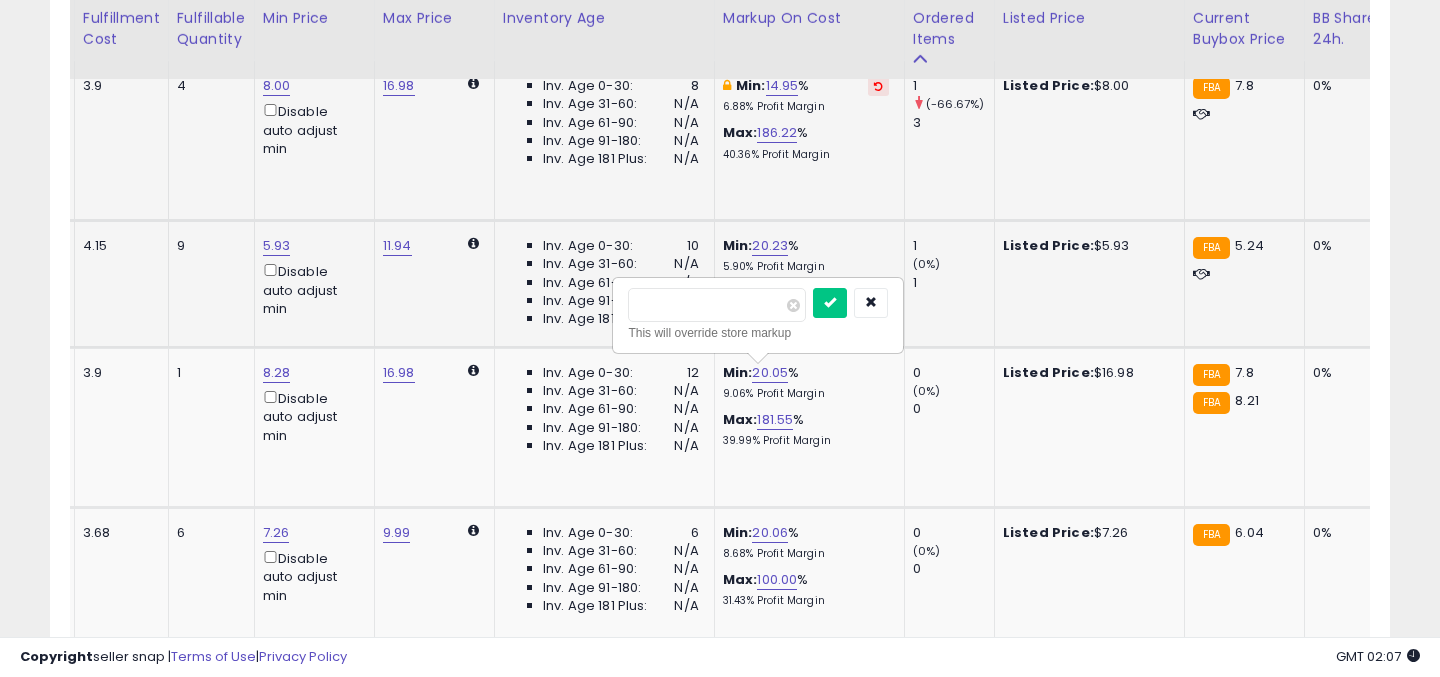 drag, startPoint x: 722, startPoint y: 300, endPoint x: 540, endPoint y: 300, distance: 182 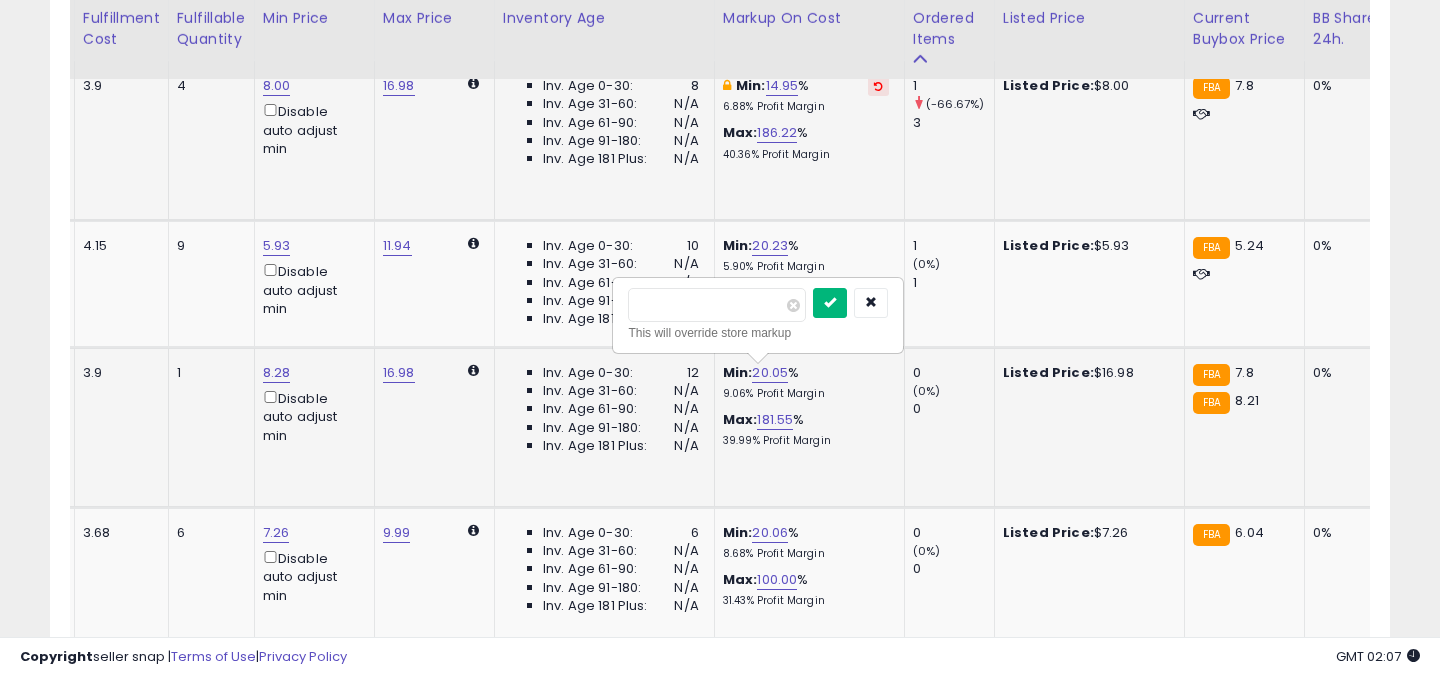 type on "**" 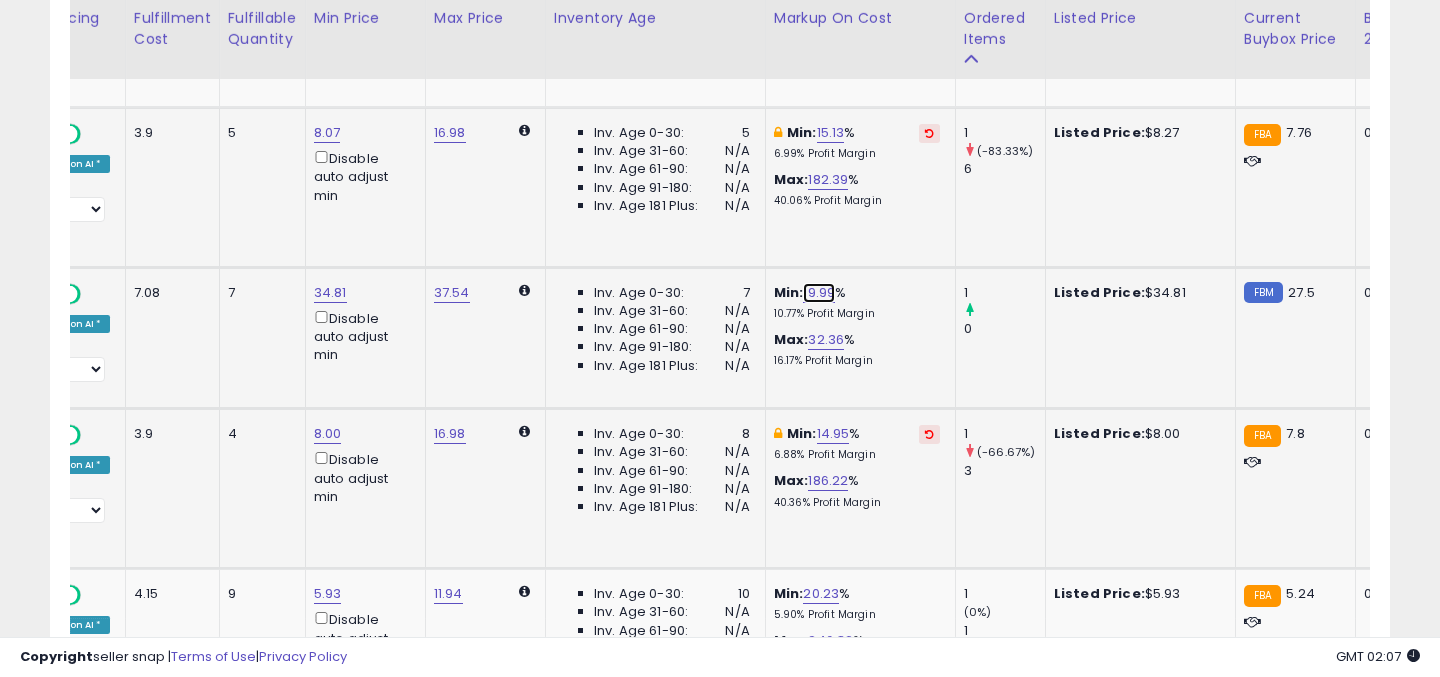 click on "19.99" at bounding box center (819, 293) 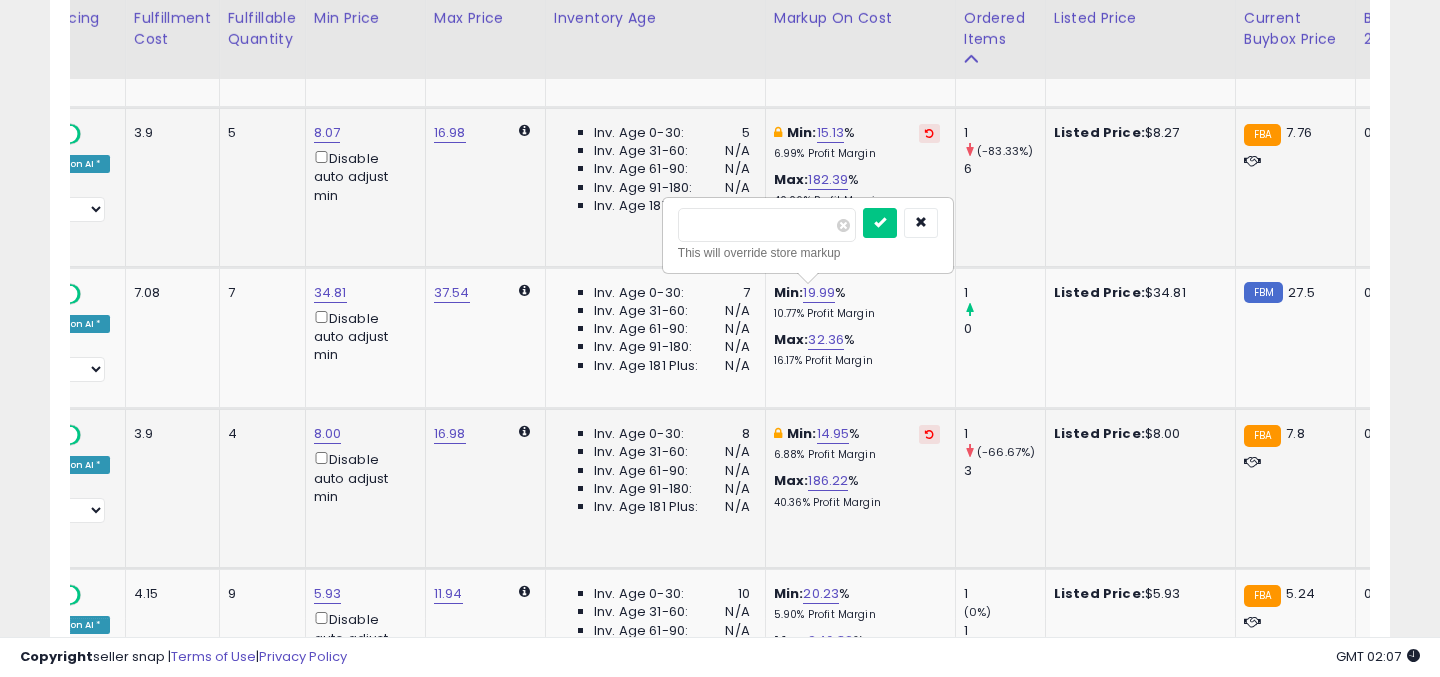 drag, startPoint x: 791, startPoint y: 229, endPoint x: 568, endPoint y: 229, distance: 223 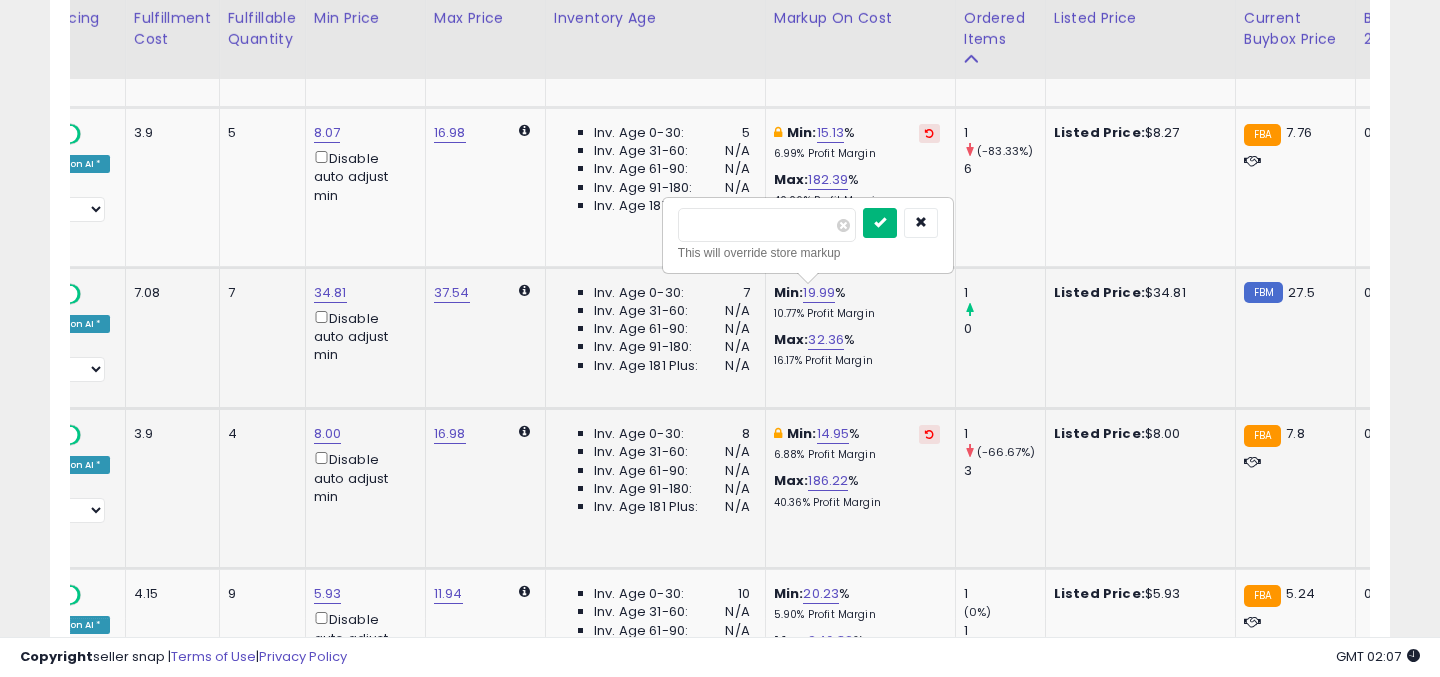 type on "**" 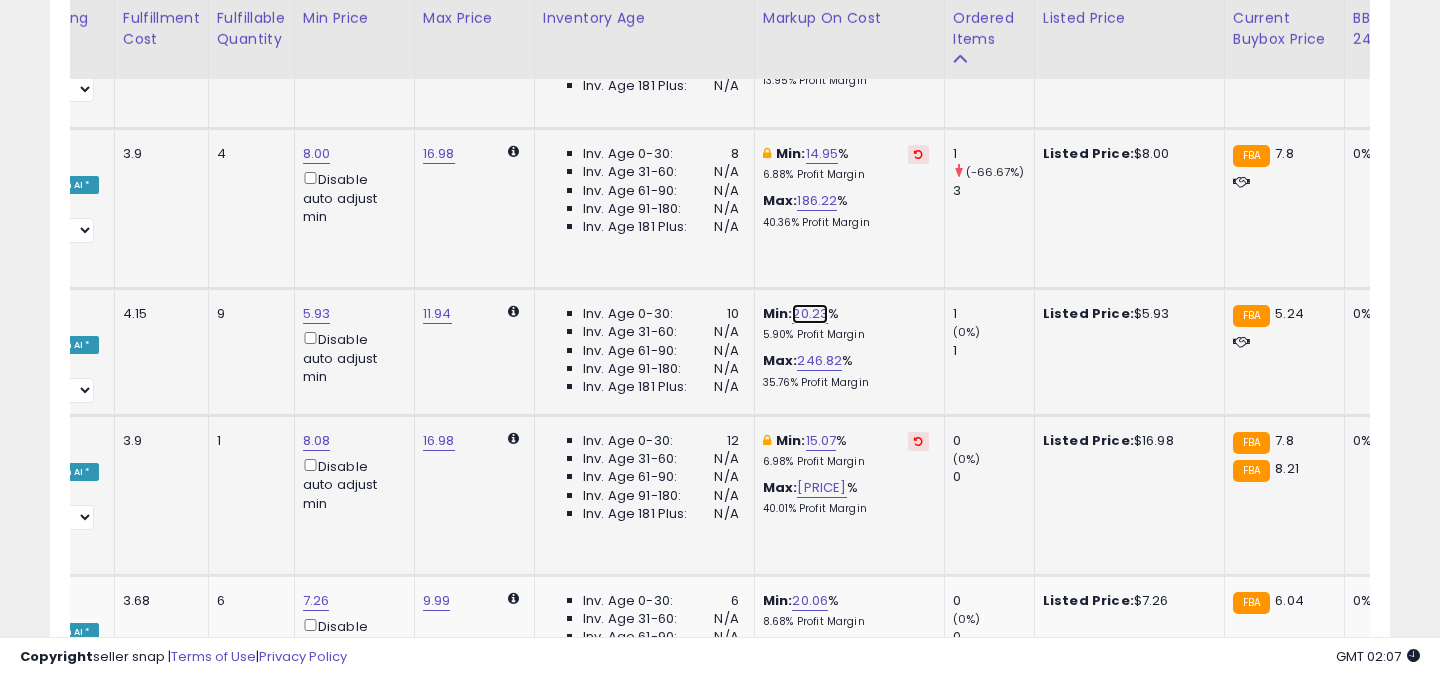 click on "20.23" at bounding box center [810, 314] 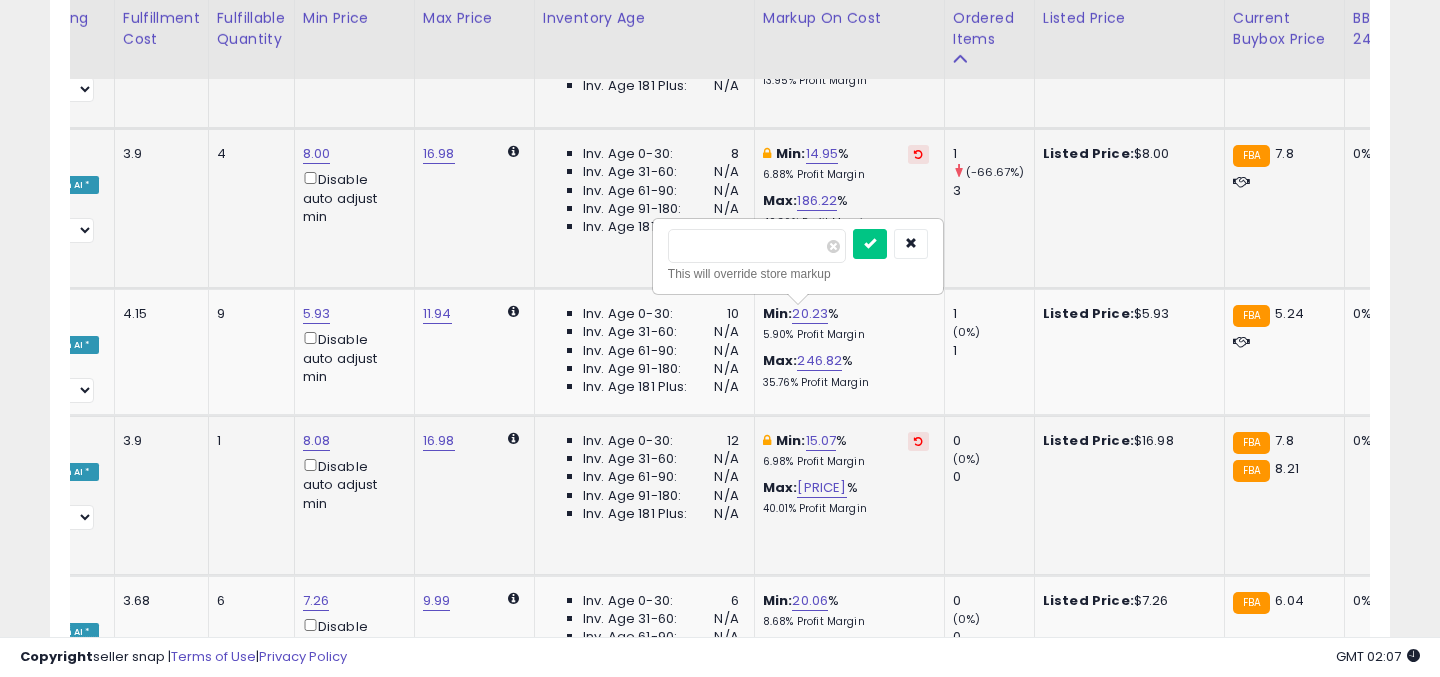 drag, startPoint x: 791, startPoint y: 259, endPoint x: 604, endPoint y: 259, distance: 187 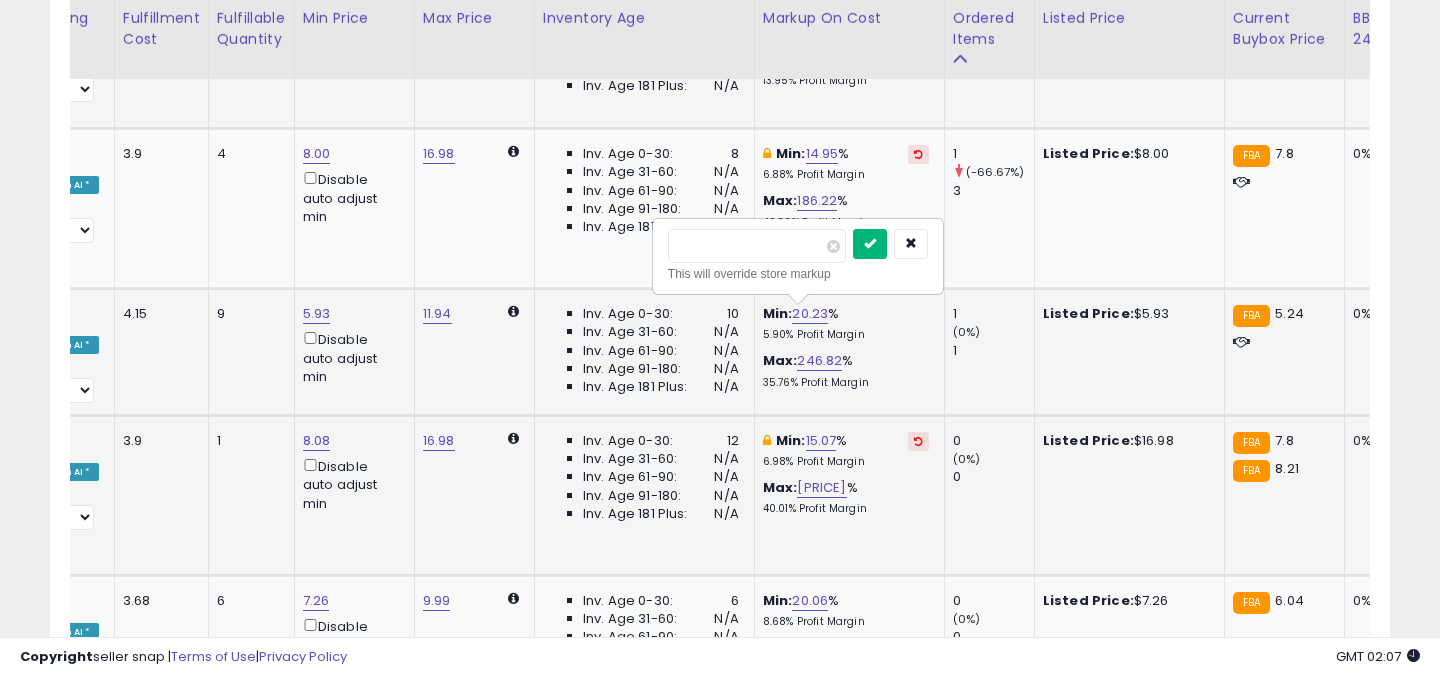 type on "**" 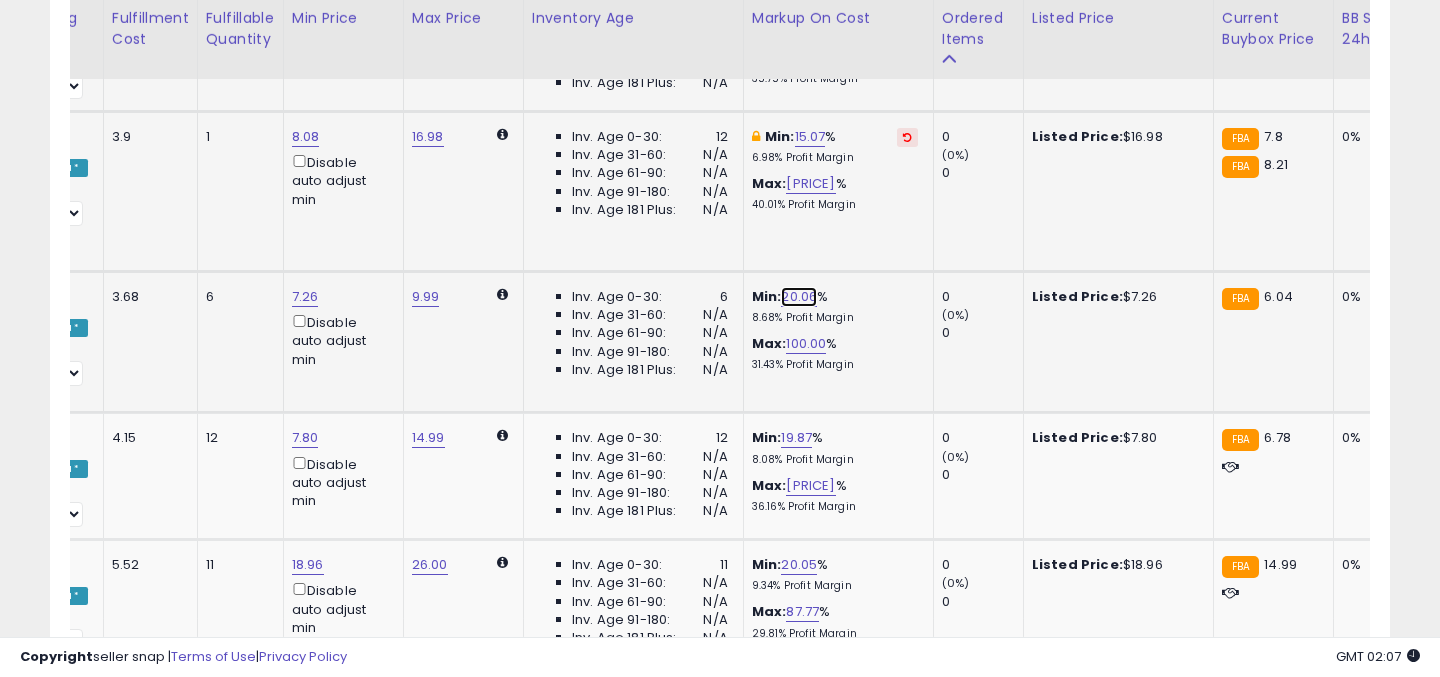click on "20.06" at bounding box center [799, 297] 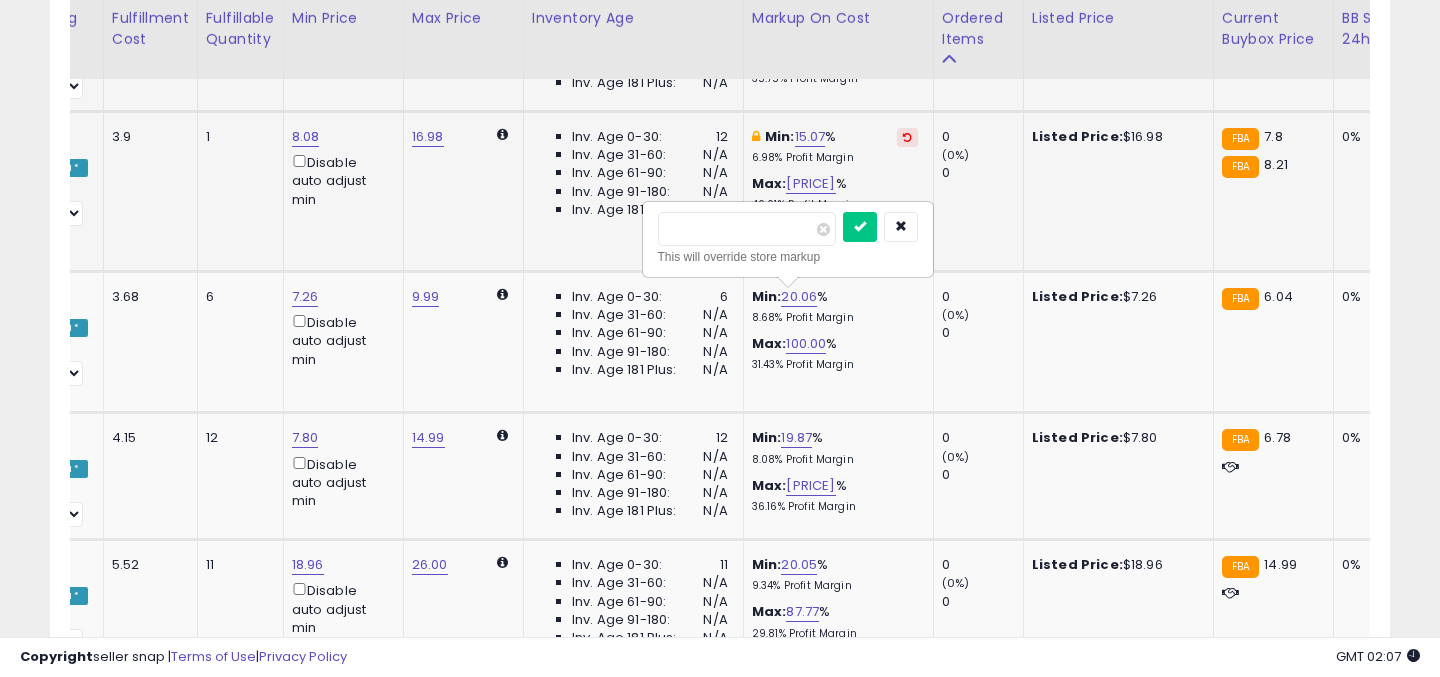 drag, startPoint x: 768, startPoint y: 228, endPoint x: 585, endPoint y: 228, distance: 183 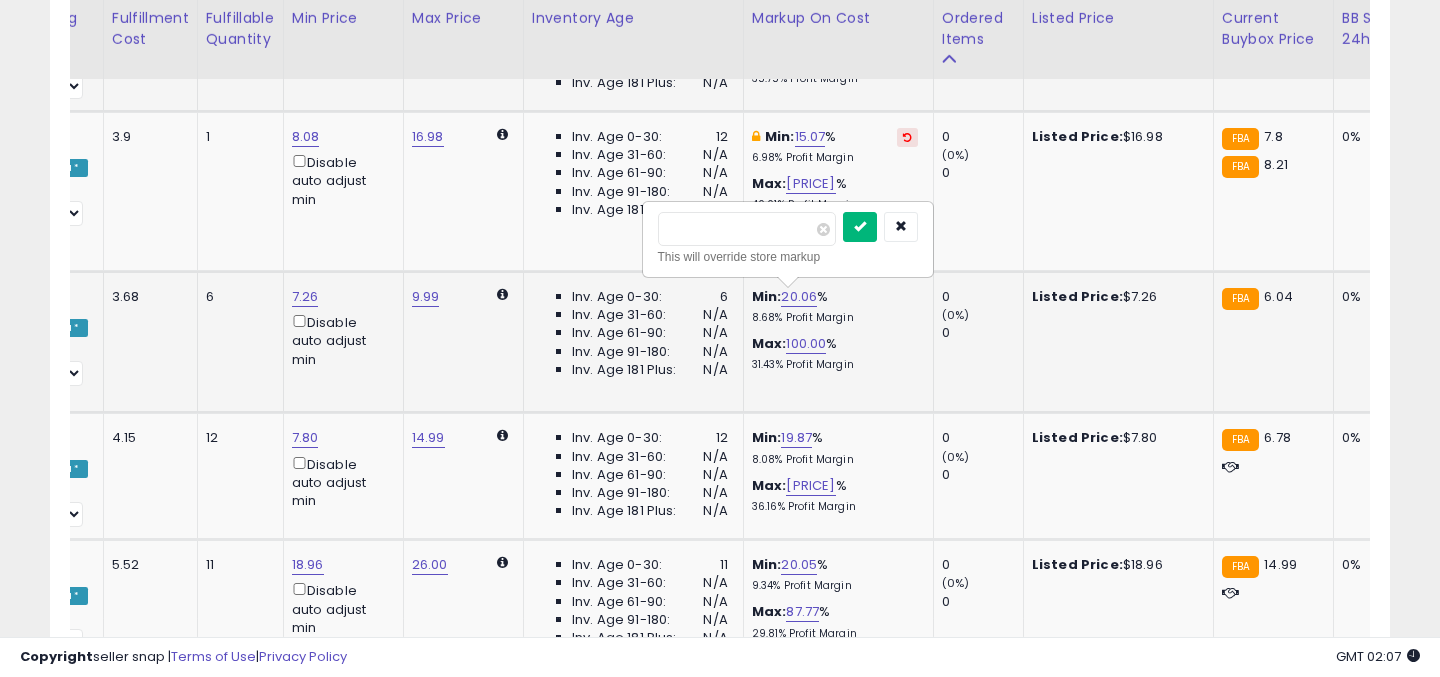 type on "**" 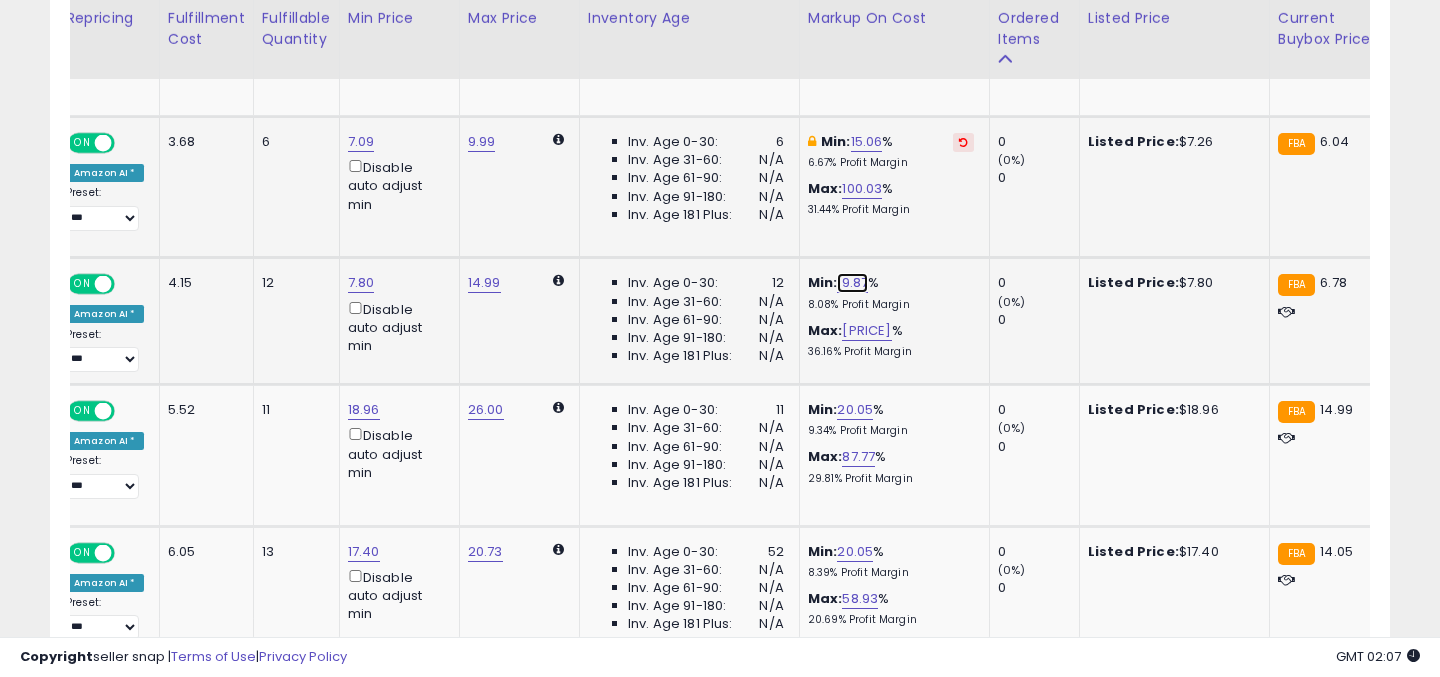 click on "19.87" at bounding box center (852, 283) 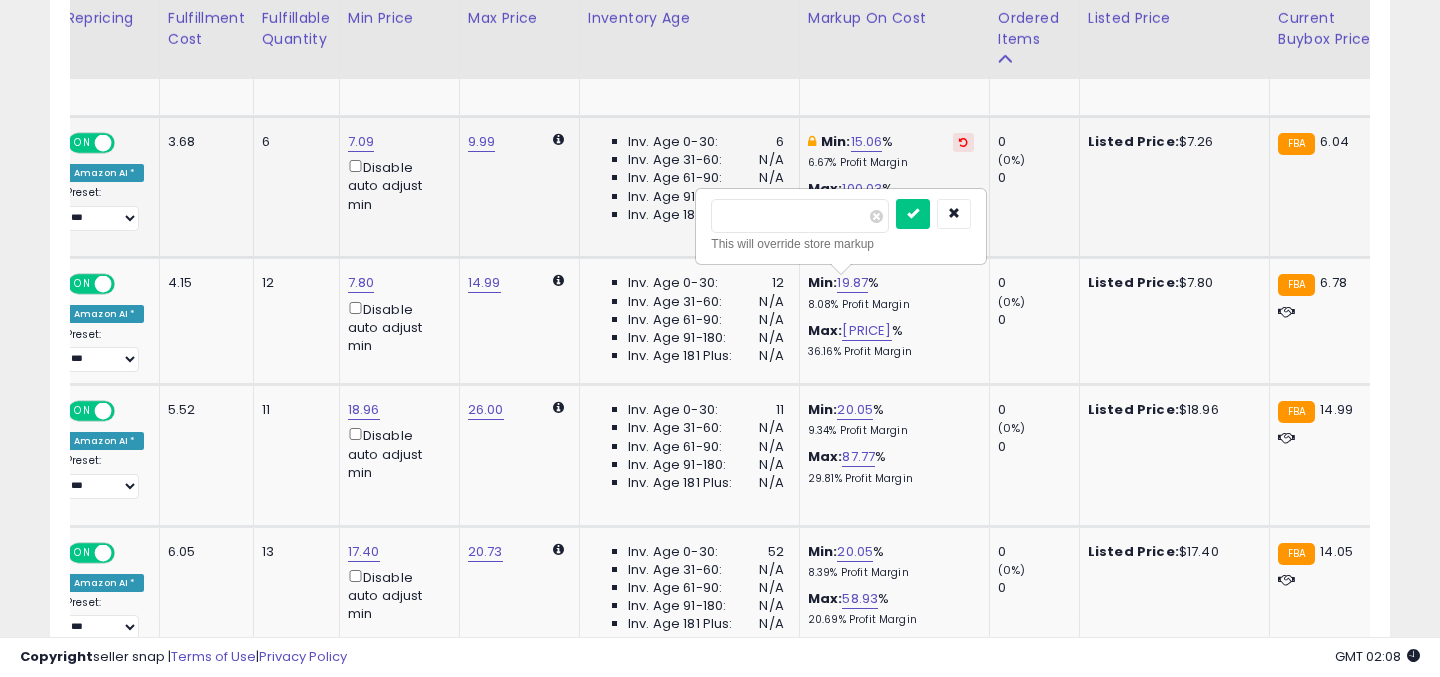 drag, startPoint x: 813, startPoint y: 224, endPoint x: 670, endPoint y: 224, distance: 143 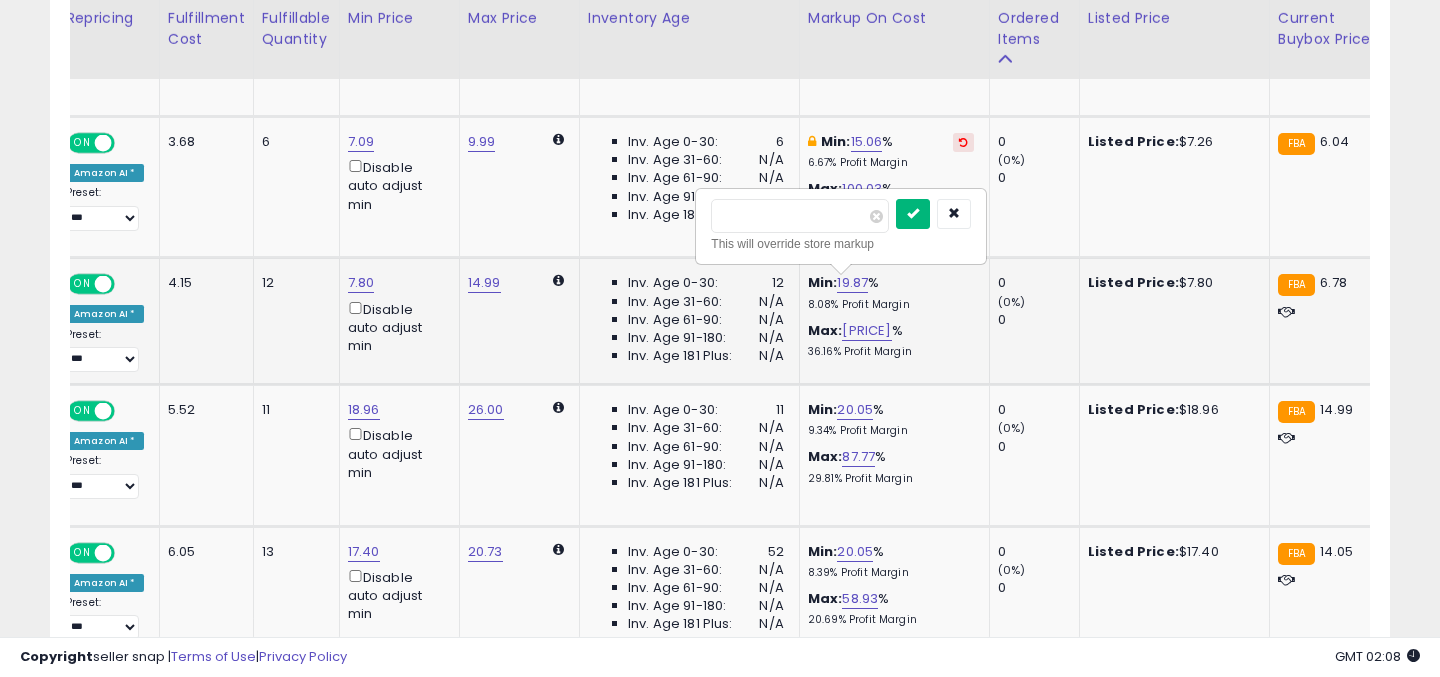 type on "**" 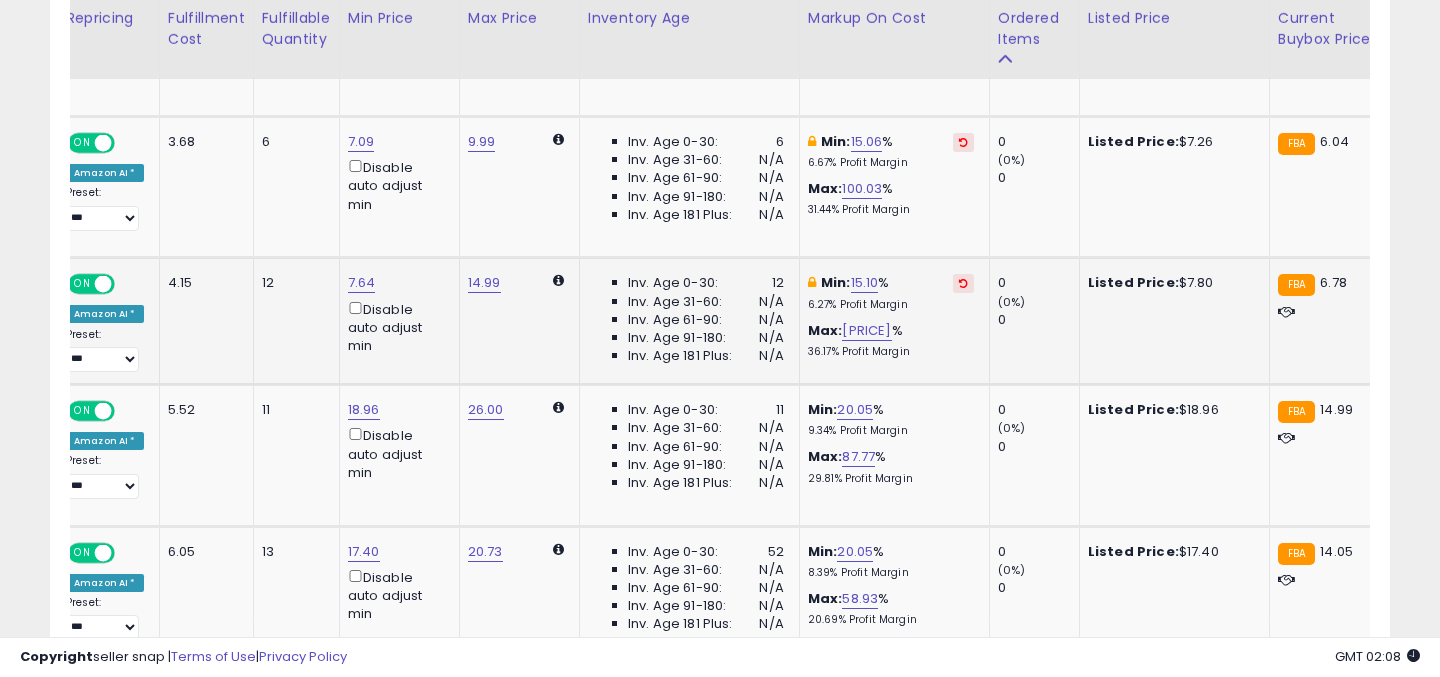 click at bounding box center (963, 283) 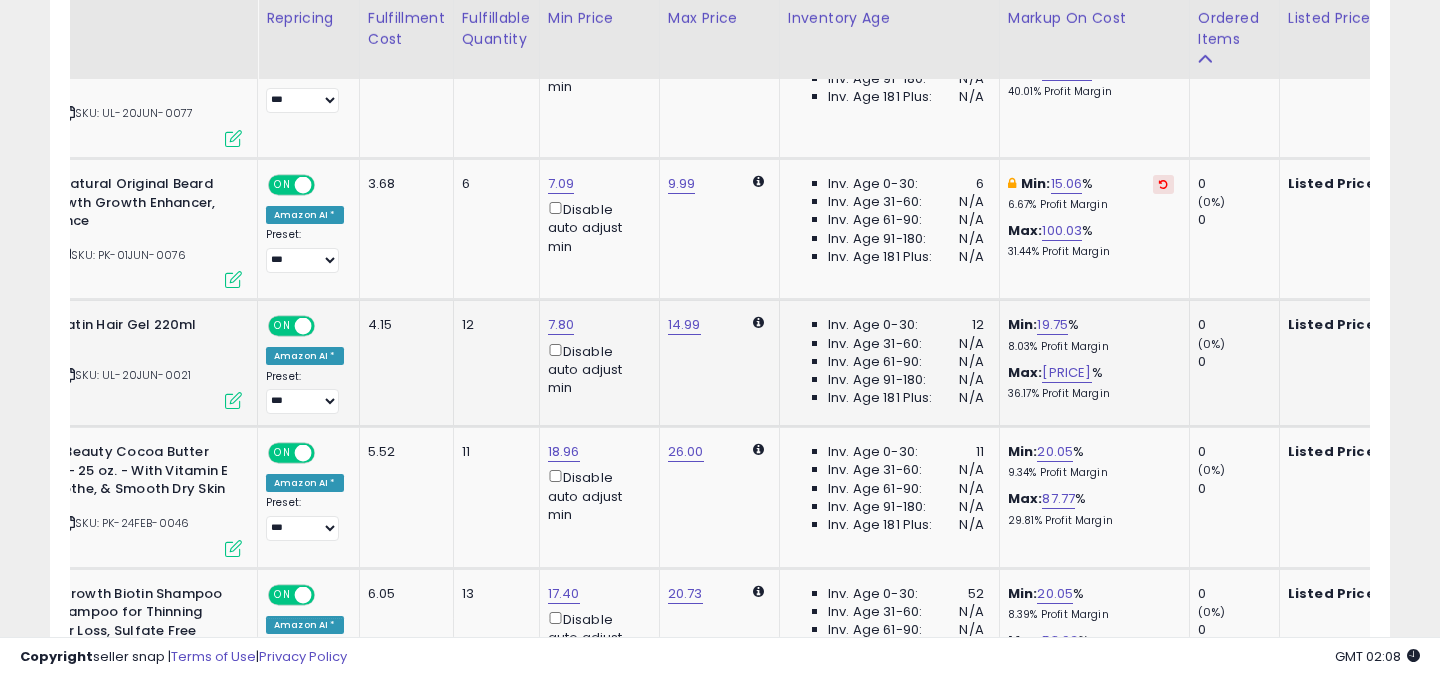 click at bounding box center (1163, 184) 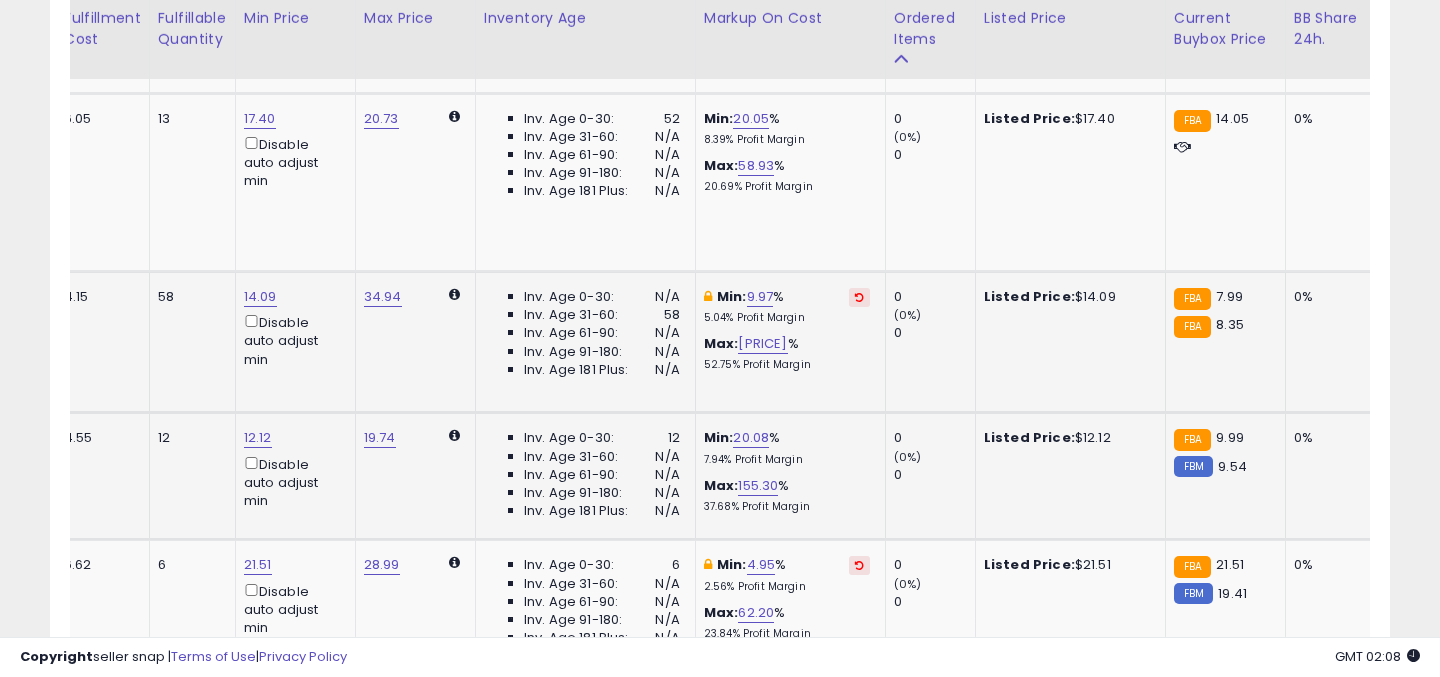click at bounding box center [859, 297] 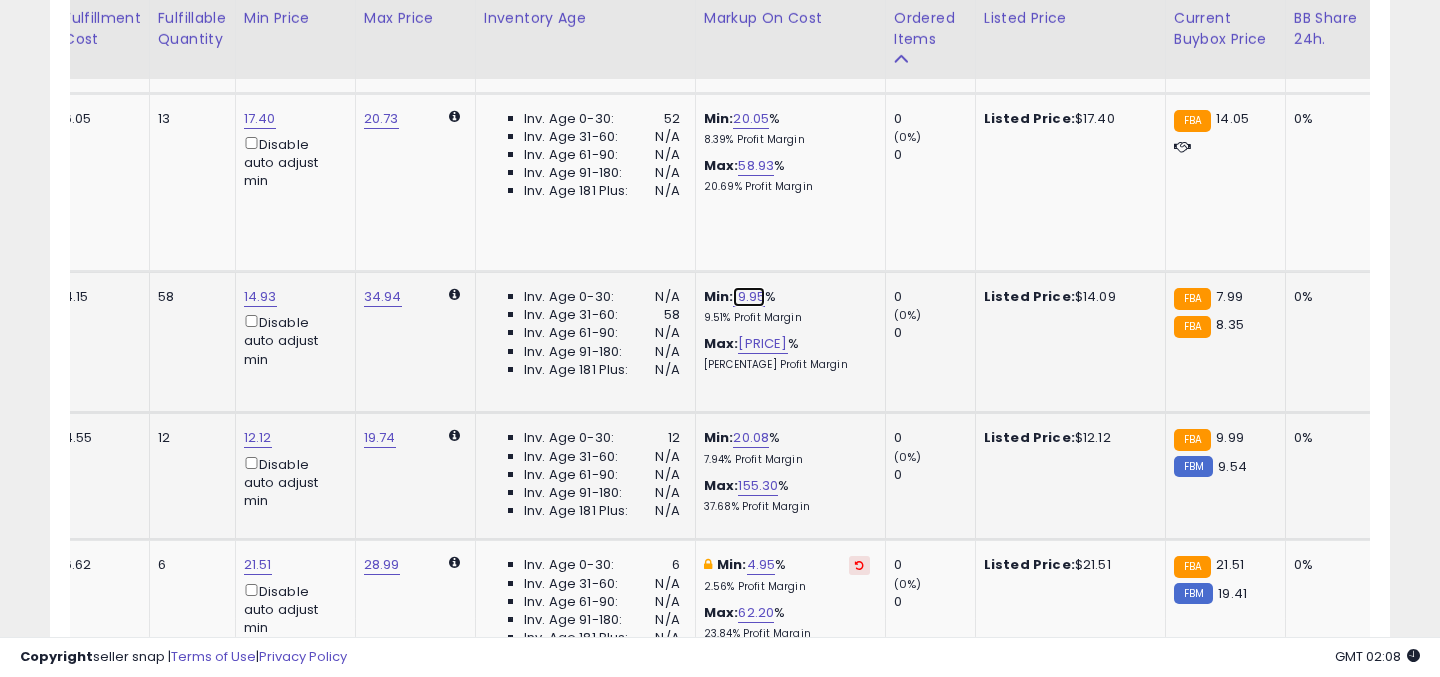 click on "19.95" at bounding box center [749, 297] 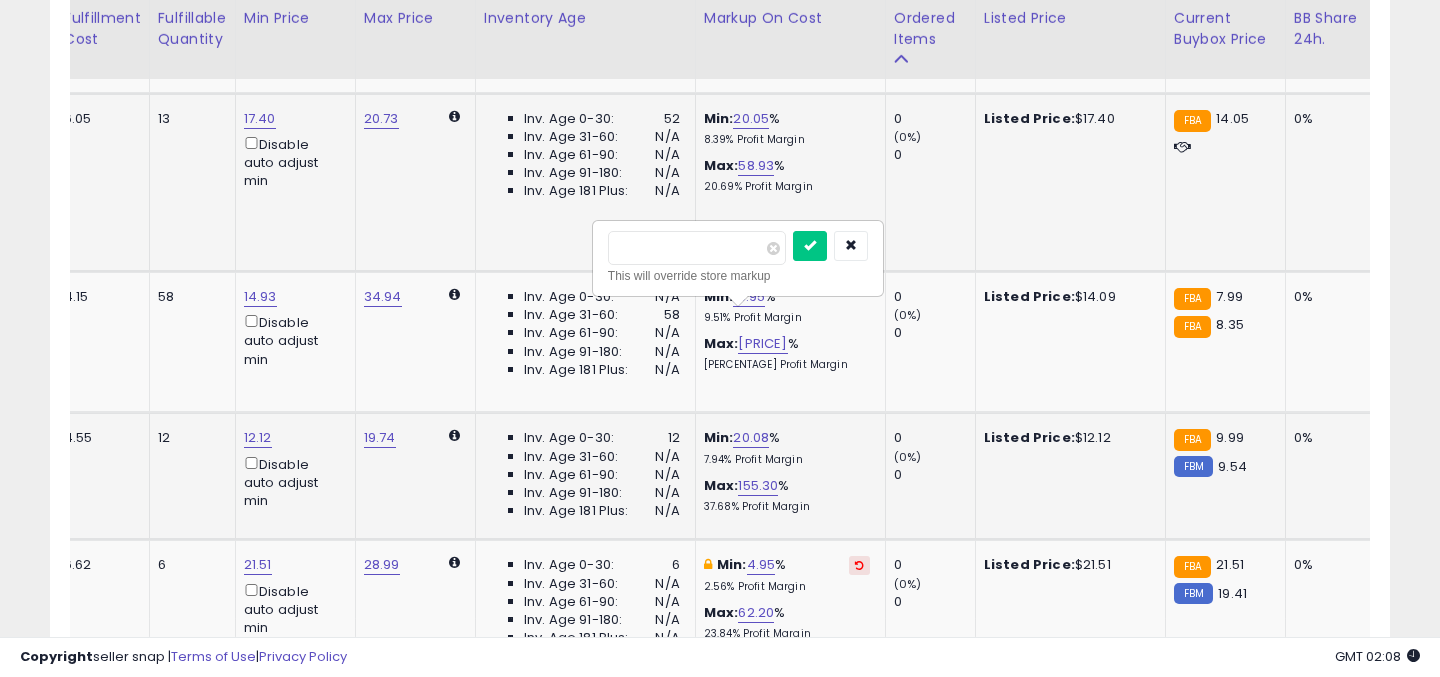drag, startPoint x: 698, startPoint y: 253, endPoint x: 534, endPoint y: 253, distance: 164 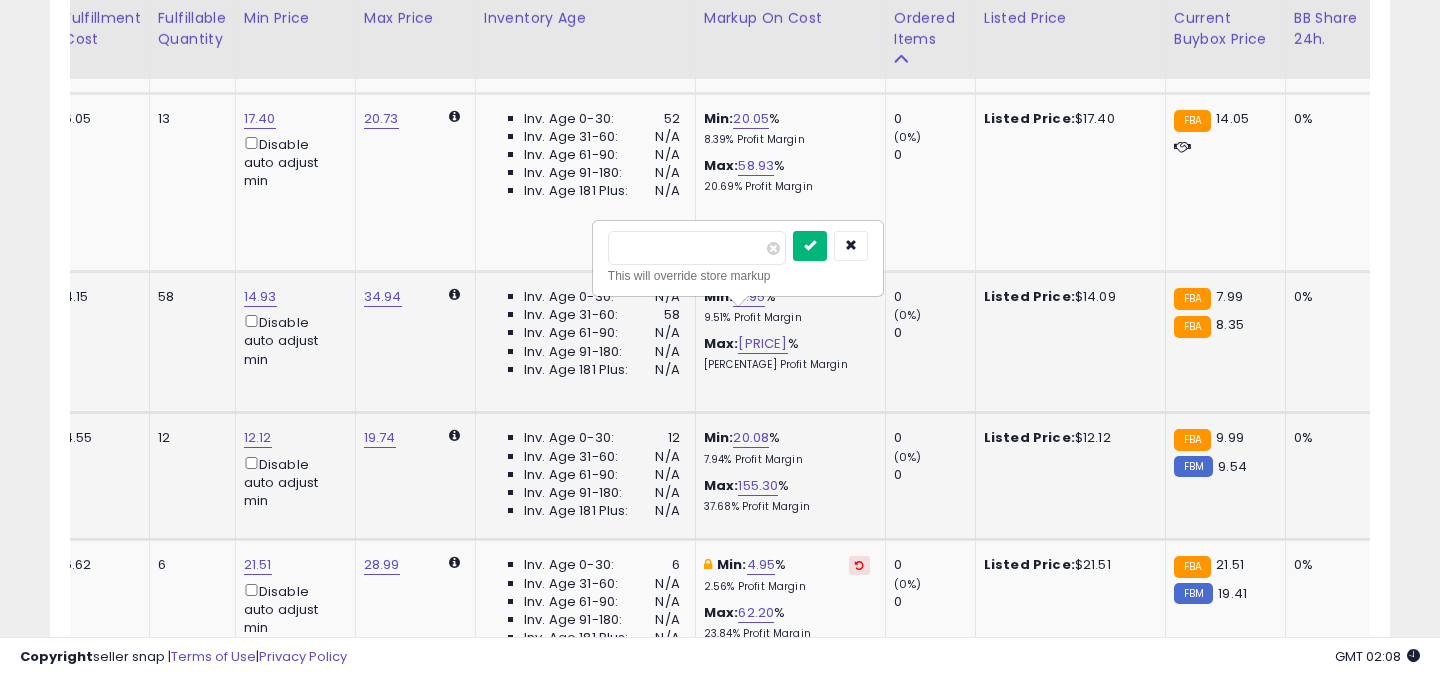 type on "*" 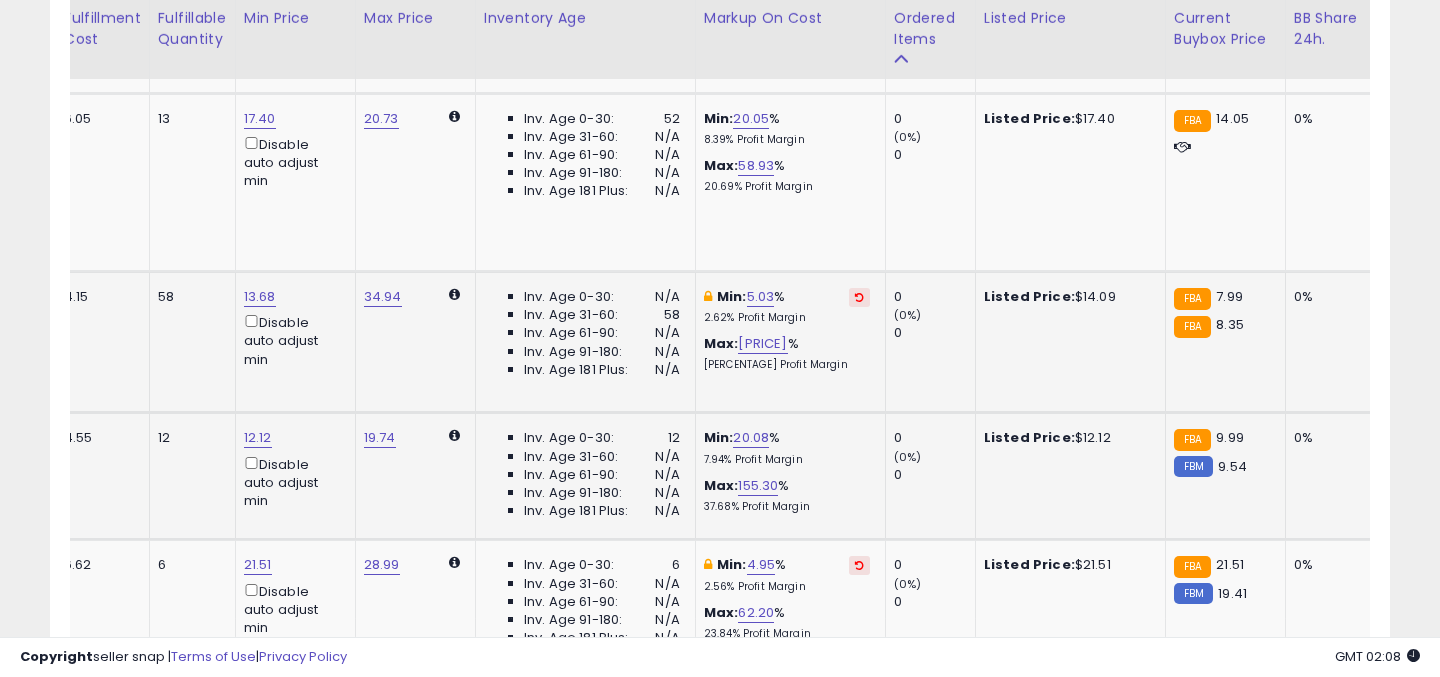 click on "Max:  258.83 %   52.74%  Profit Margin" at bounding box center [787, 353] 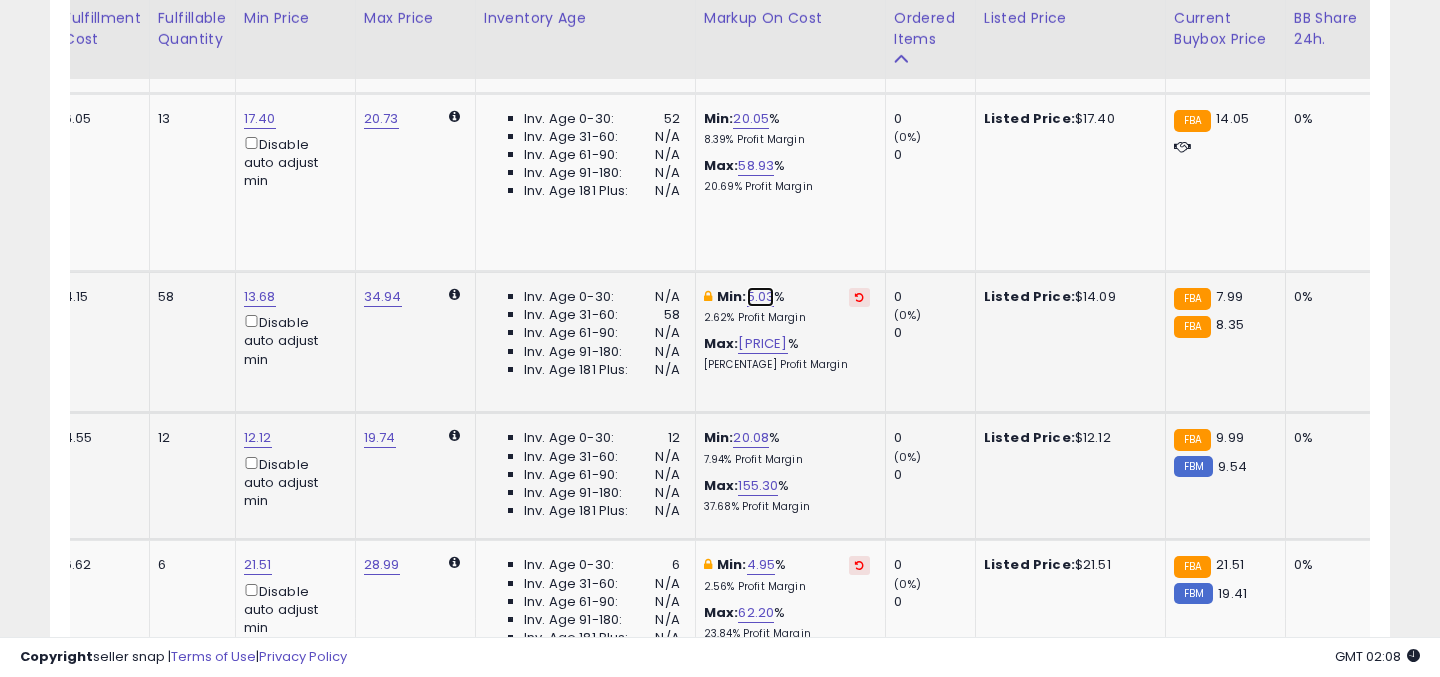 click on "5.03" at bounding box center [761, 297] 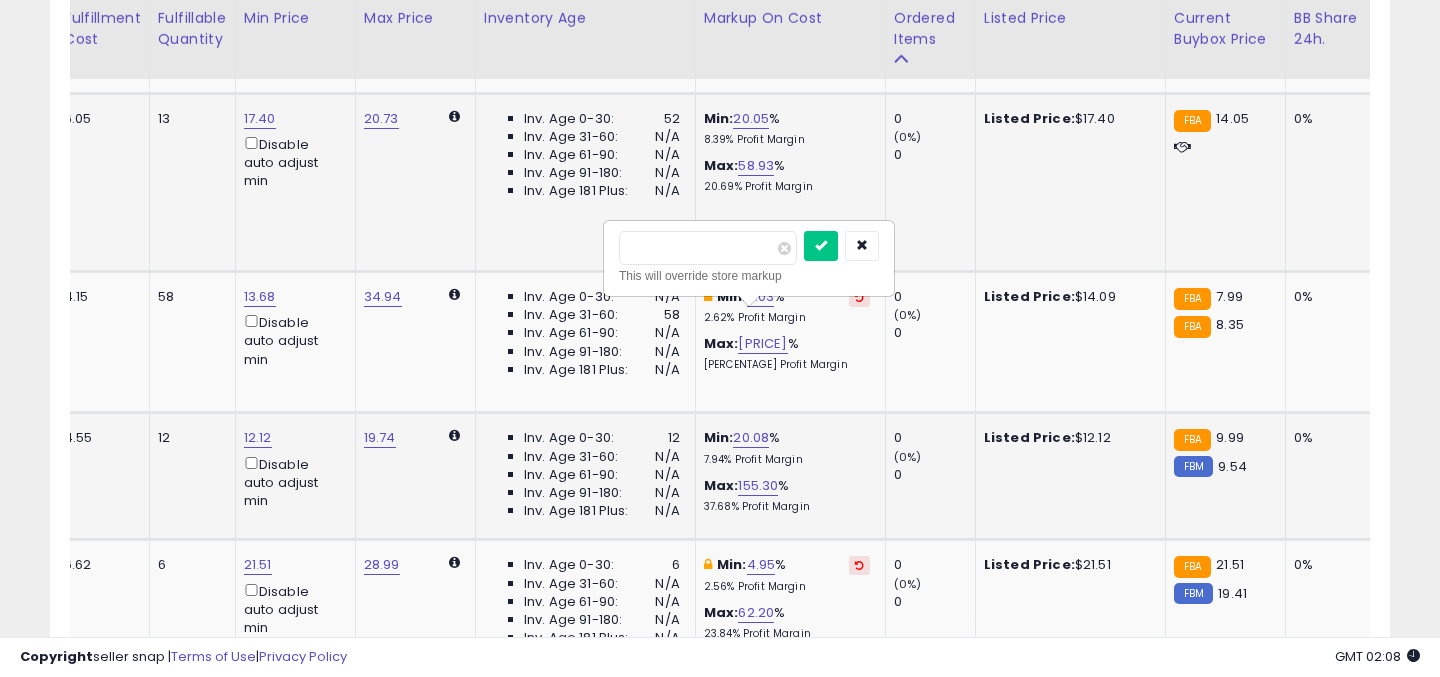 drag, startPoint x: 700, startPoint y: 245, endPoint x: 512, endPoint y: 256, distance: 188.32153 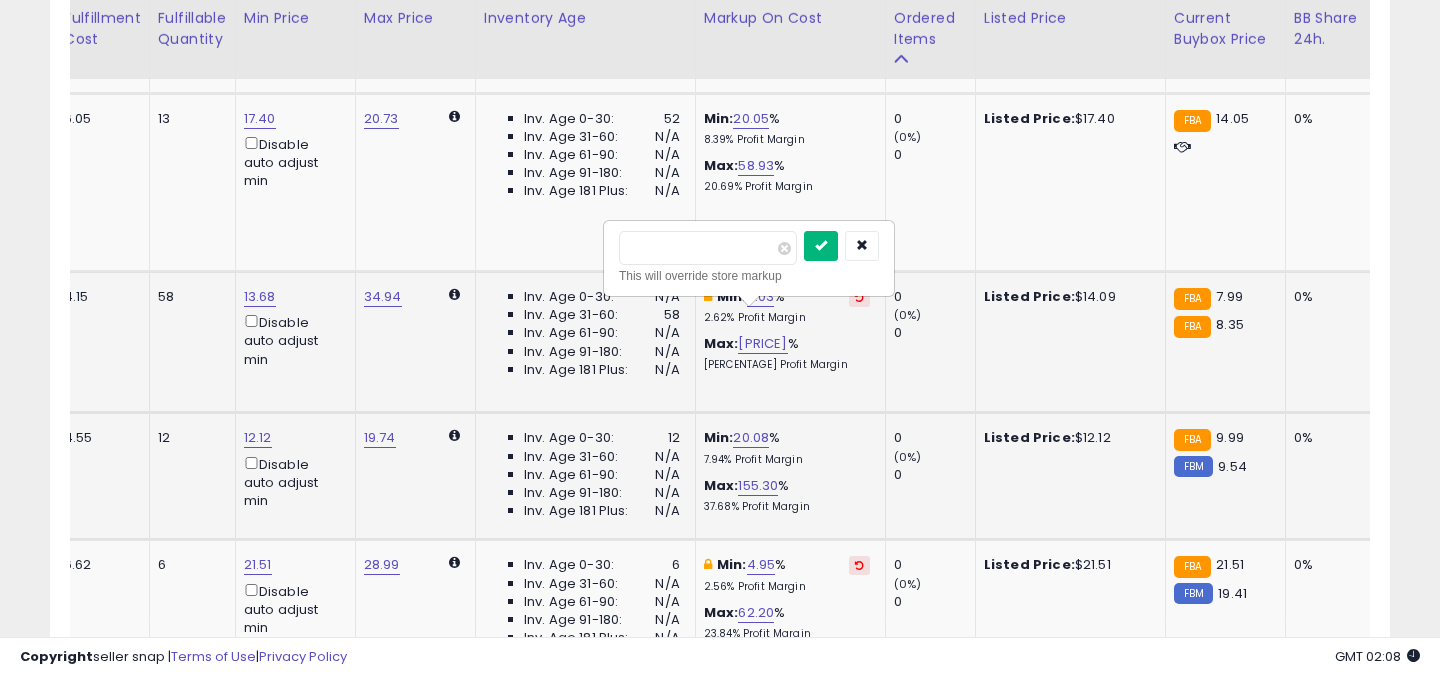 type on "**" 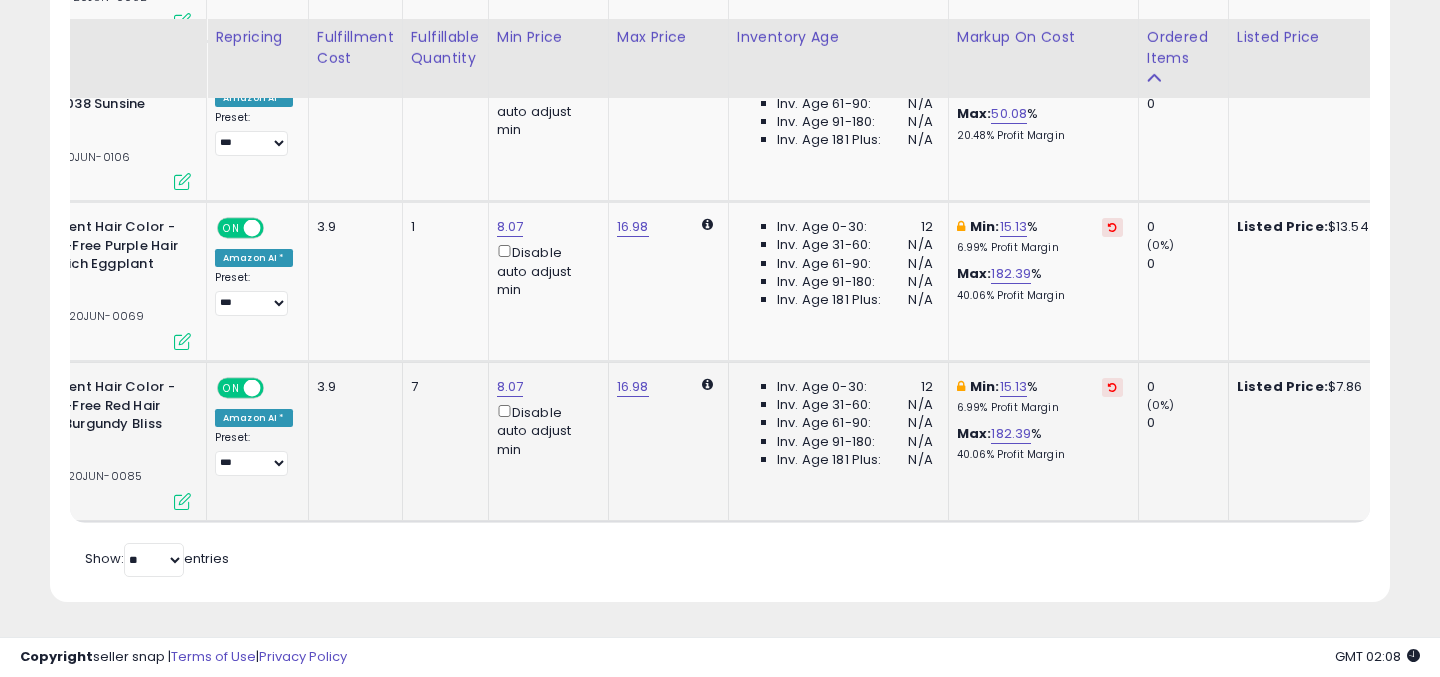 click at bounding box center [1112, 387] 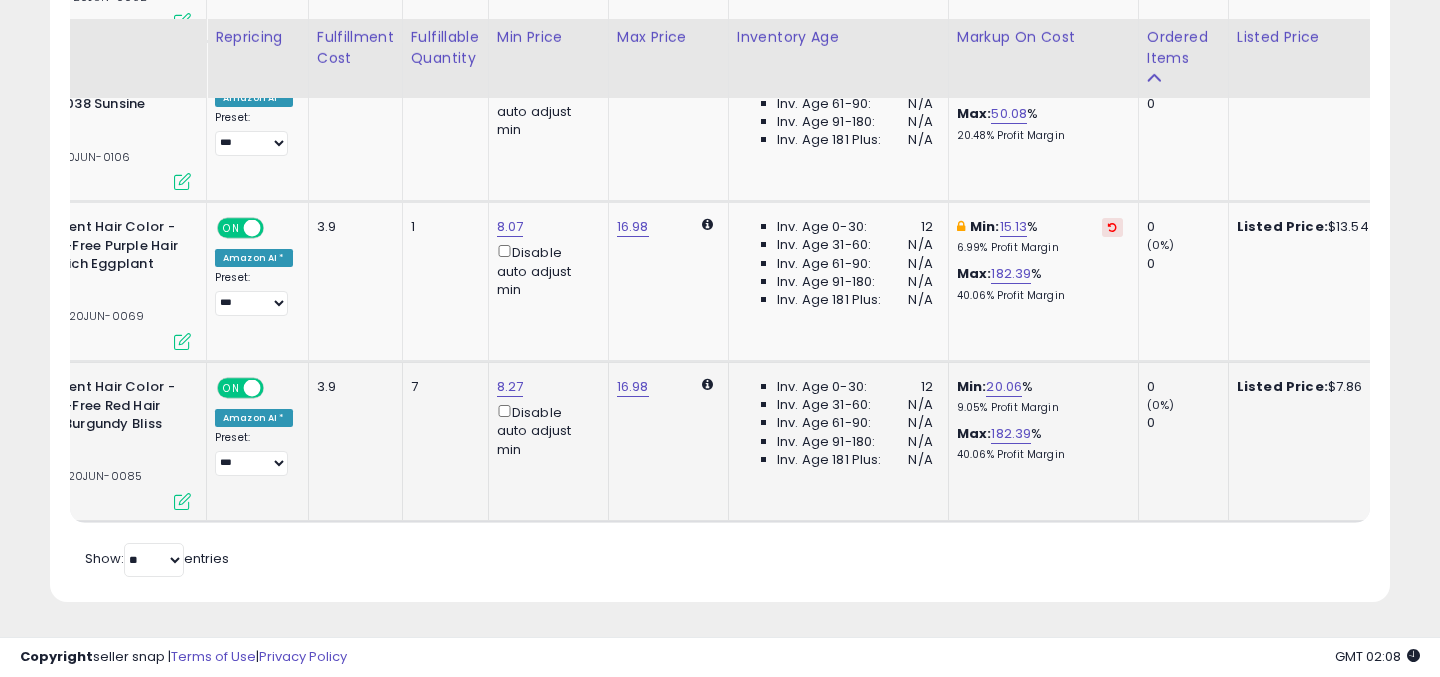 click at bounding box center (1112, 227) 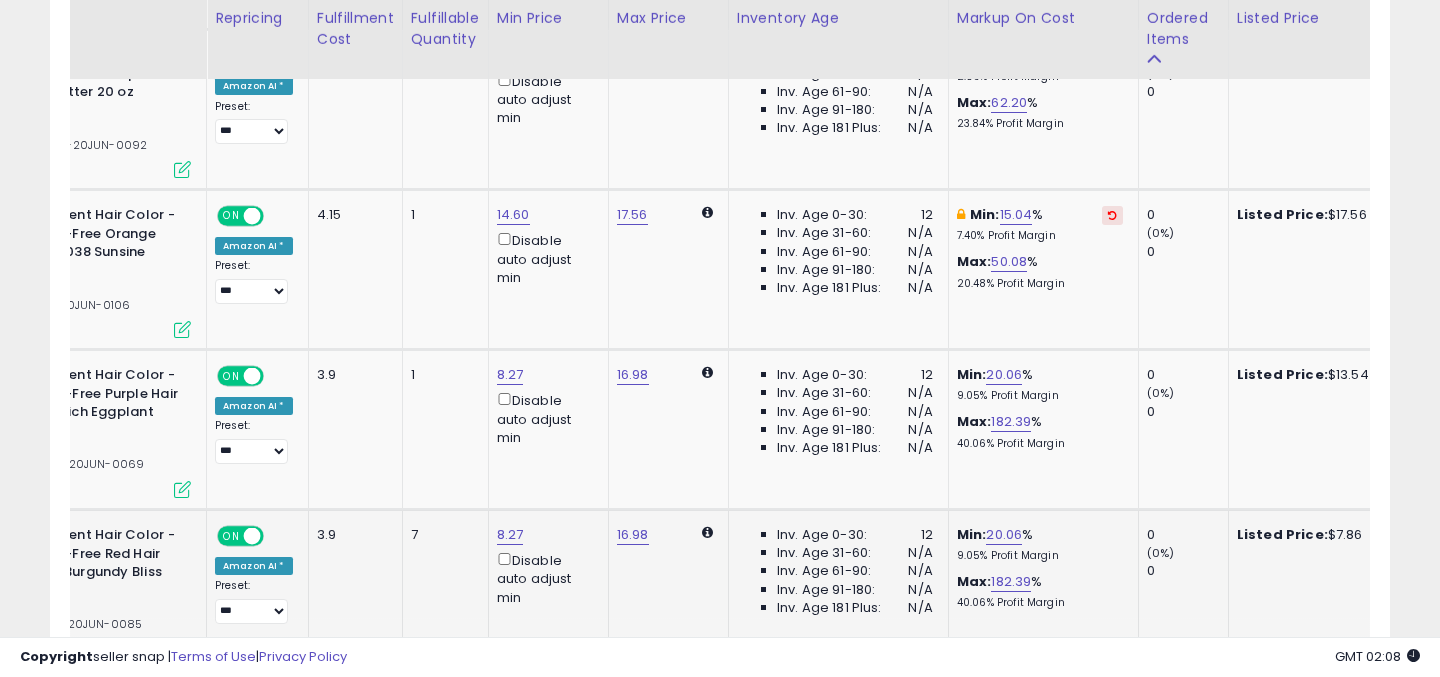 click at bounding box center (1112, 215) 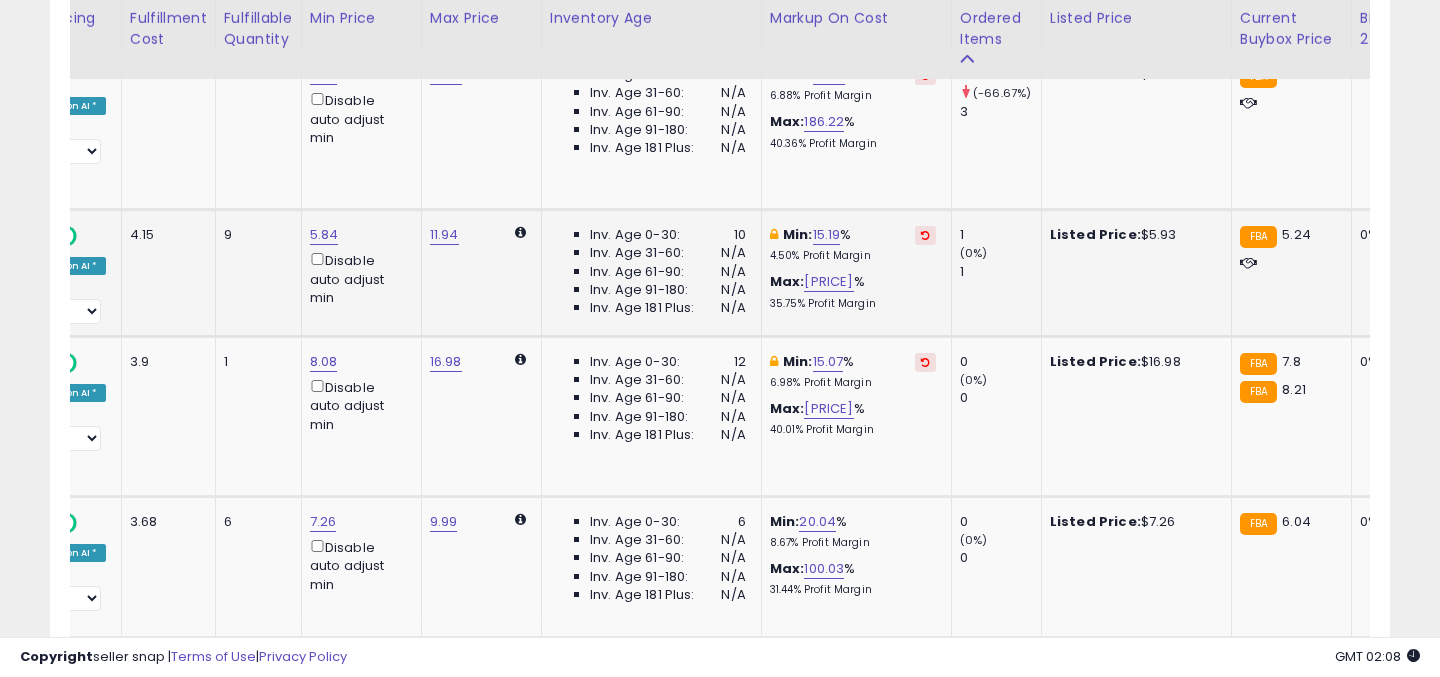 click at bounding box center (925, 362) 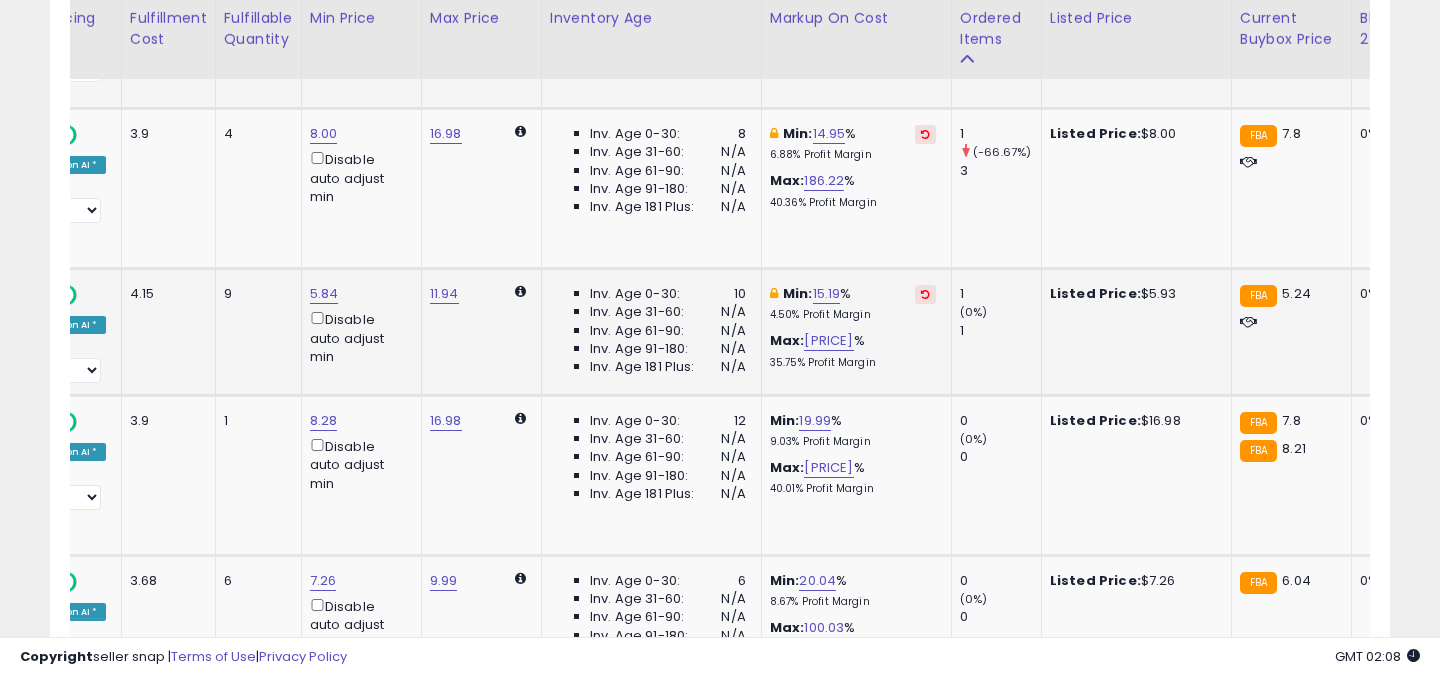 click at bounding box center [925, 294] 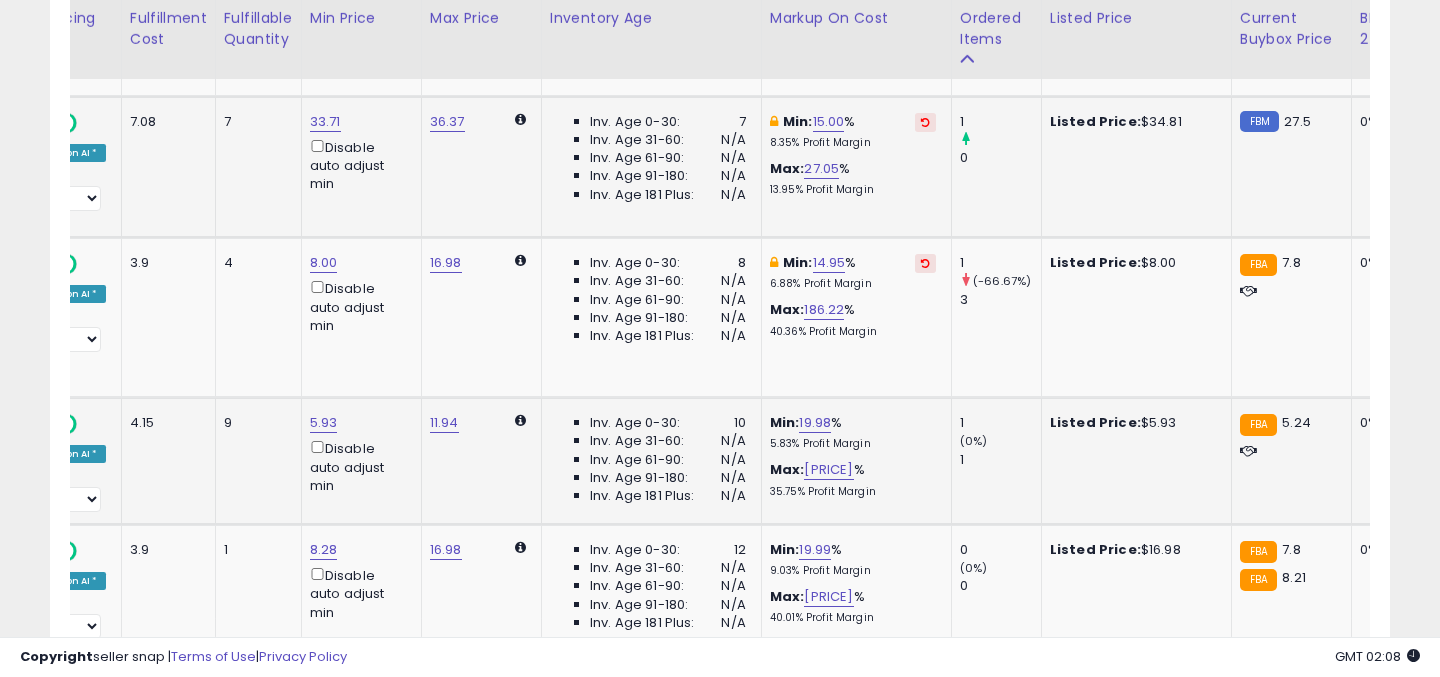 click at bounding box center (925, 263) 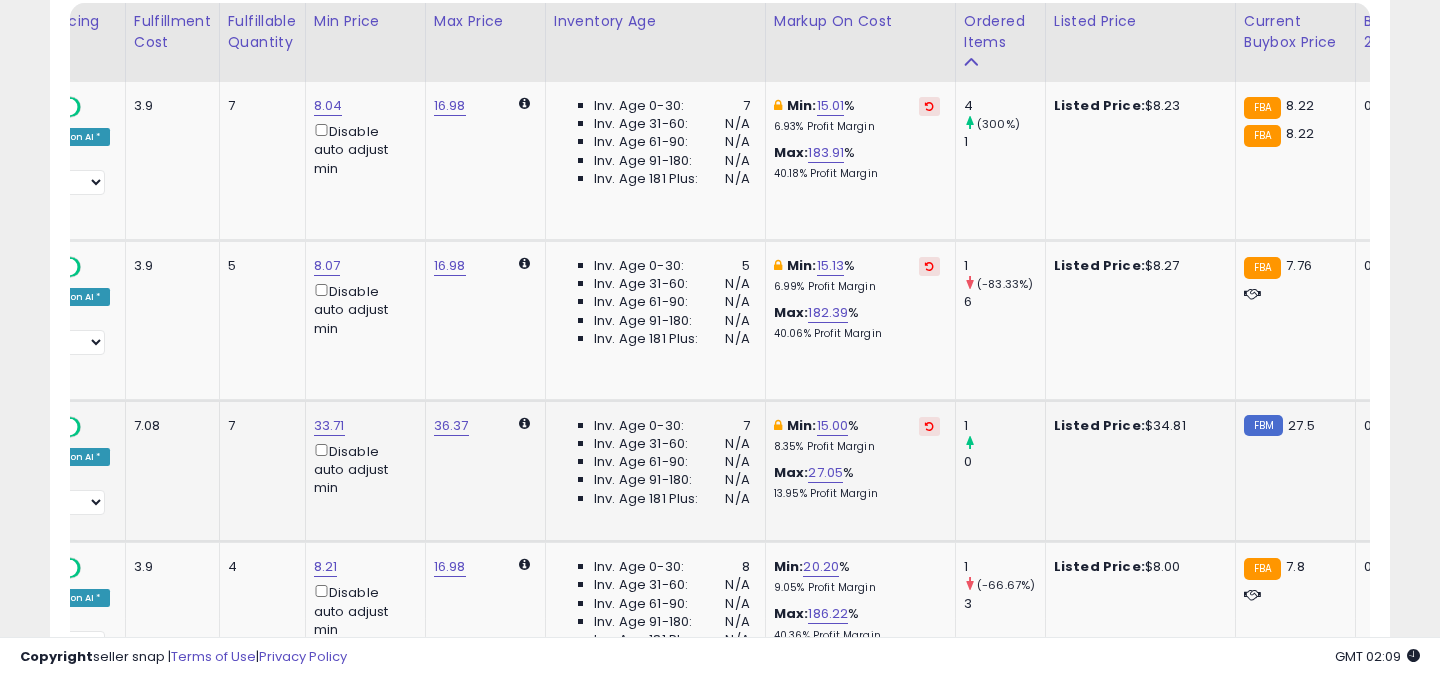 click at bounding box center (929, 266) 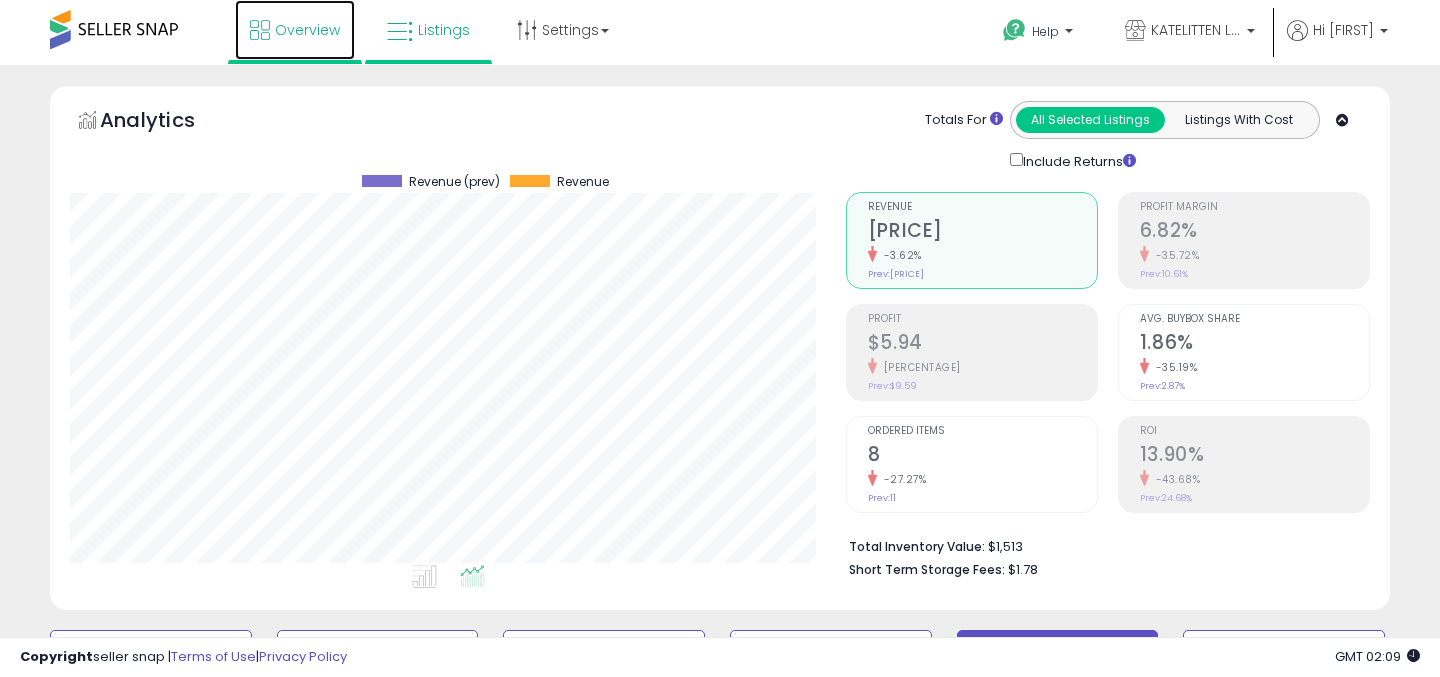 click on "Overview" at bounding box center (295, 30) 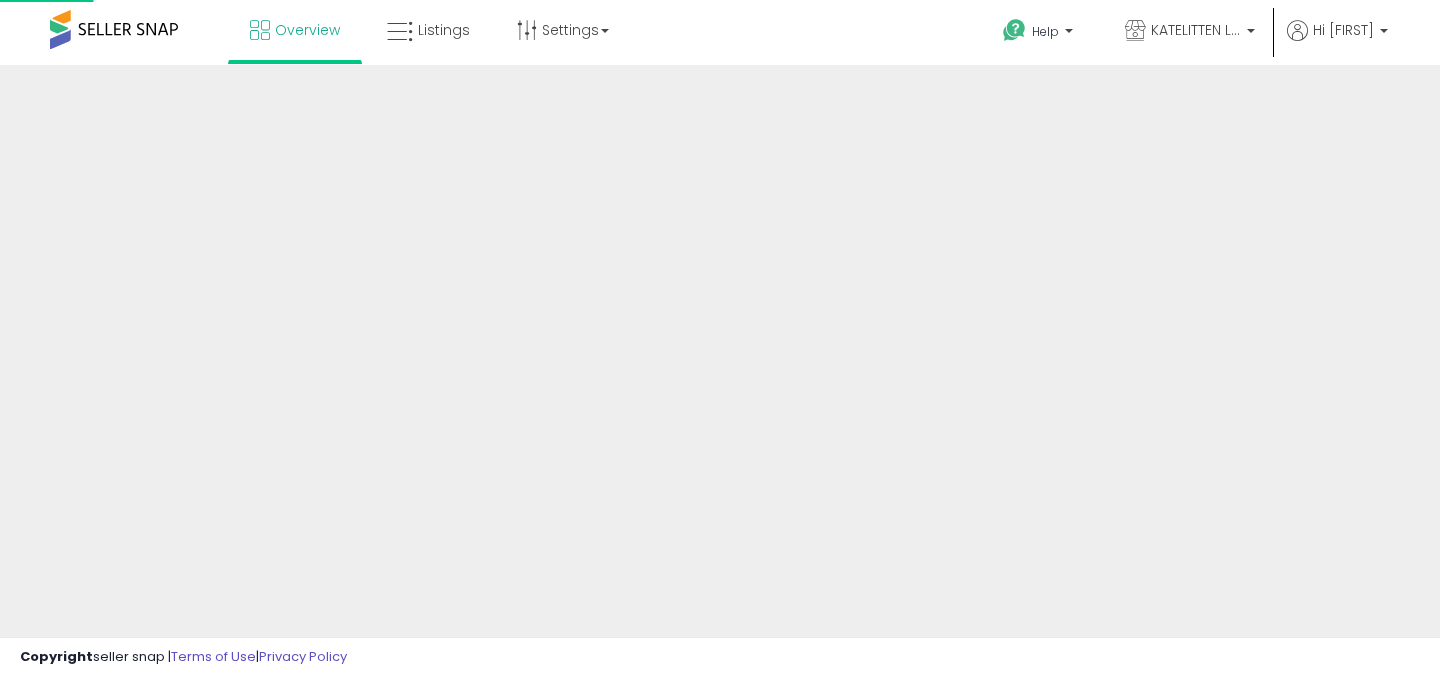 scroll, scrollTop: 0, scrollLeft: 0, axis: both 